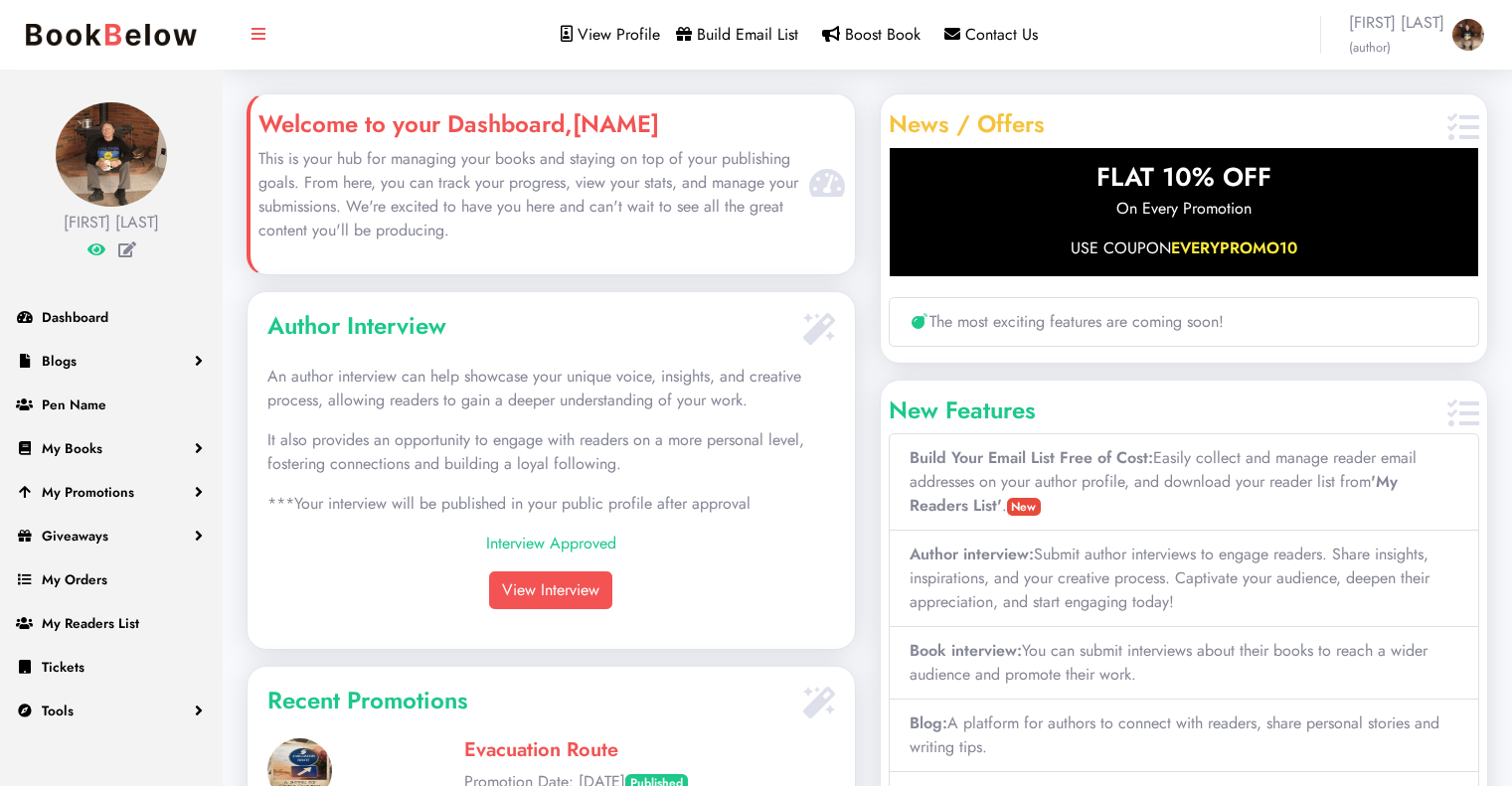 scroll, scrollTop: 0, scrollLeft: 0, axis: both 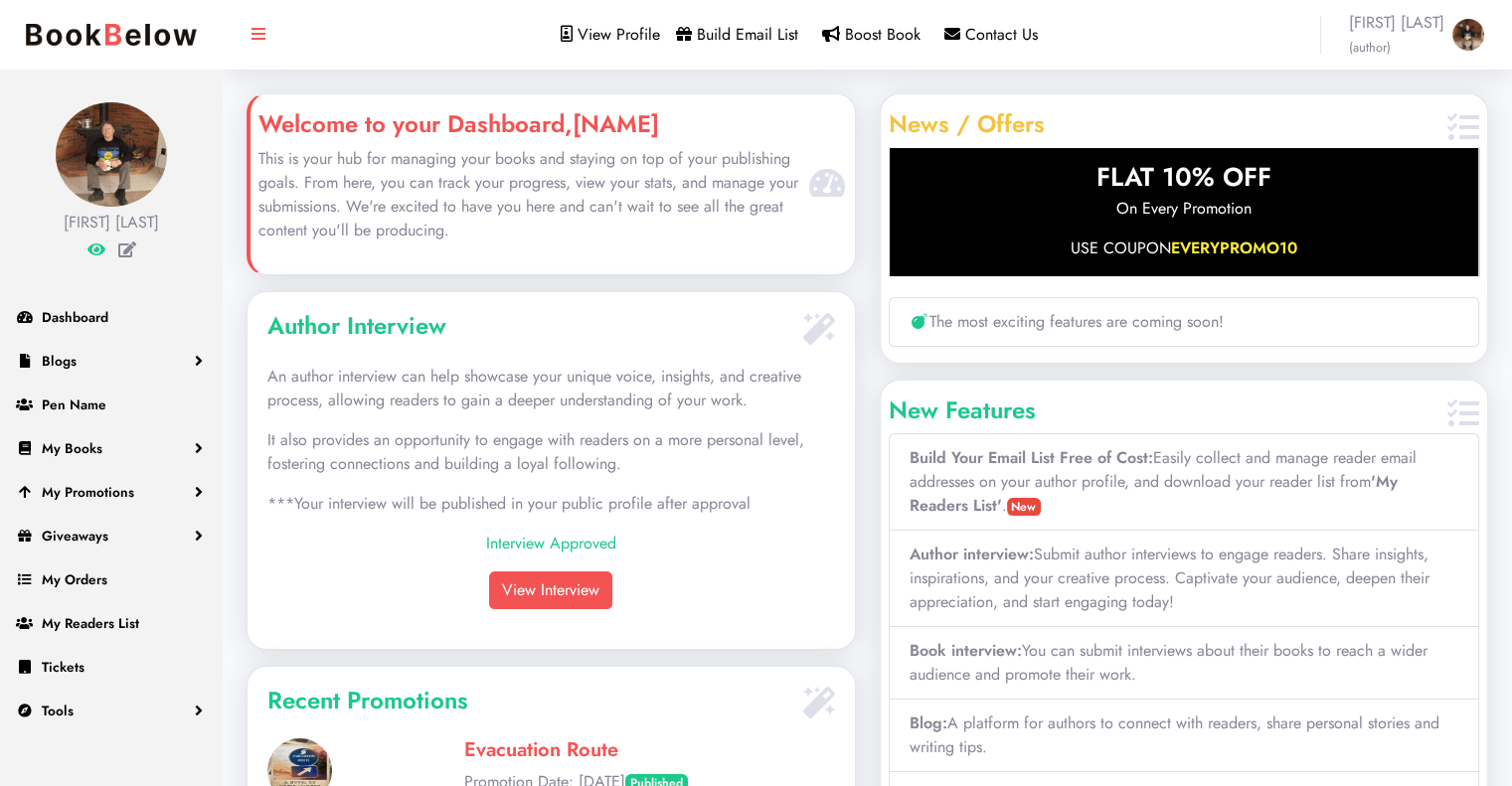 click on "Contact Us" at bounding box center [1001, 34] 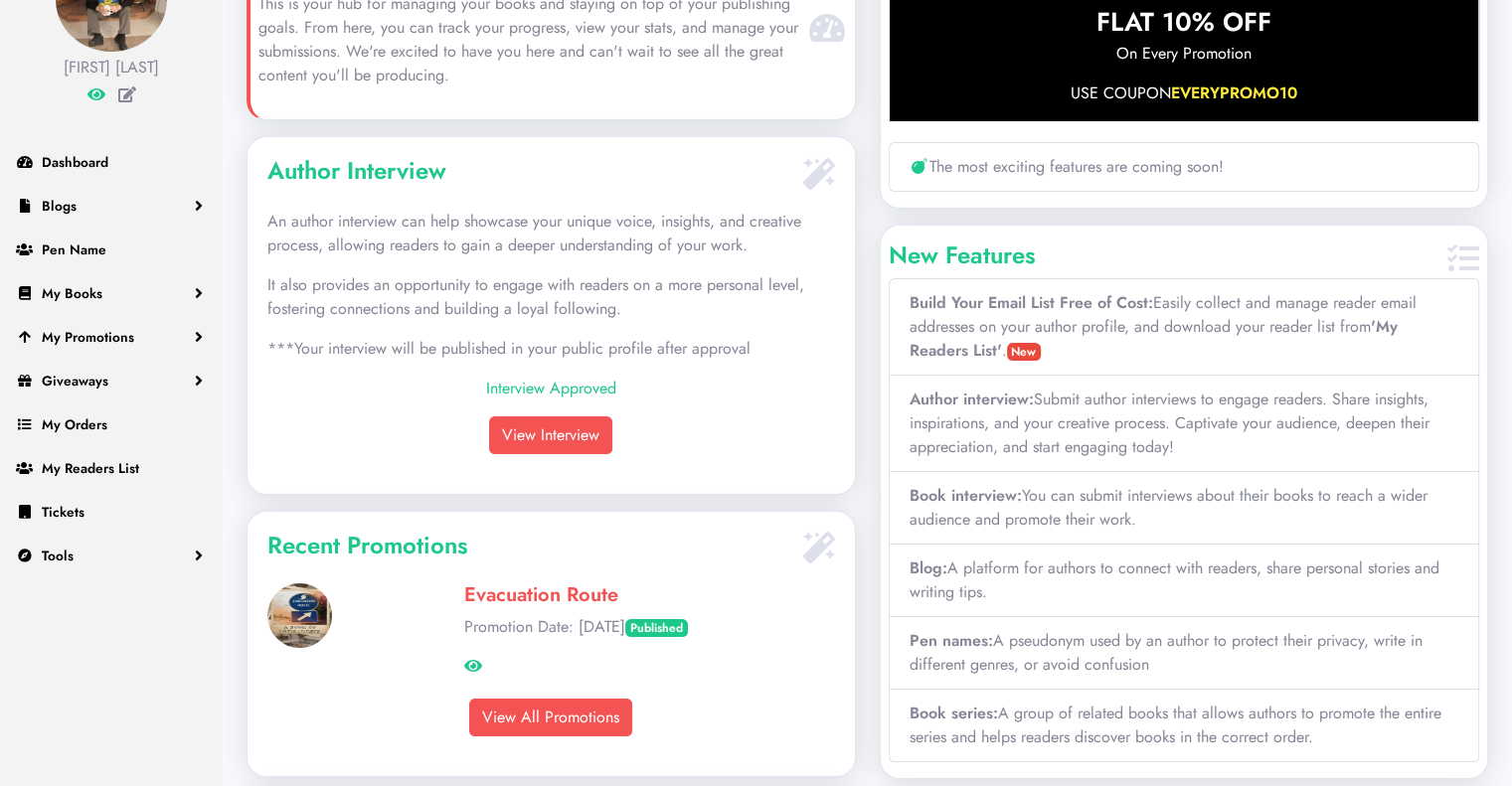 scroll, scrollTop: 158, scrollLeft: 0, axis: vertical 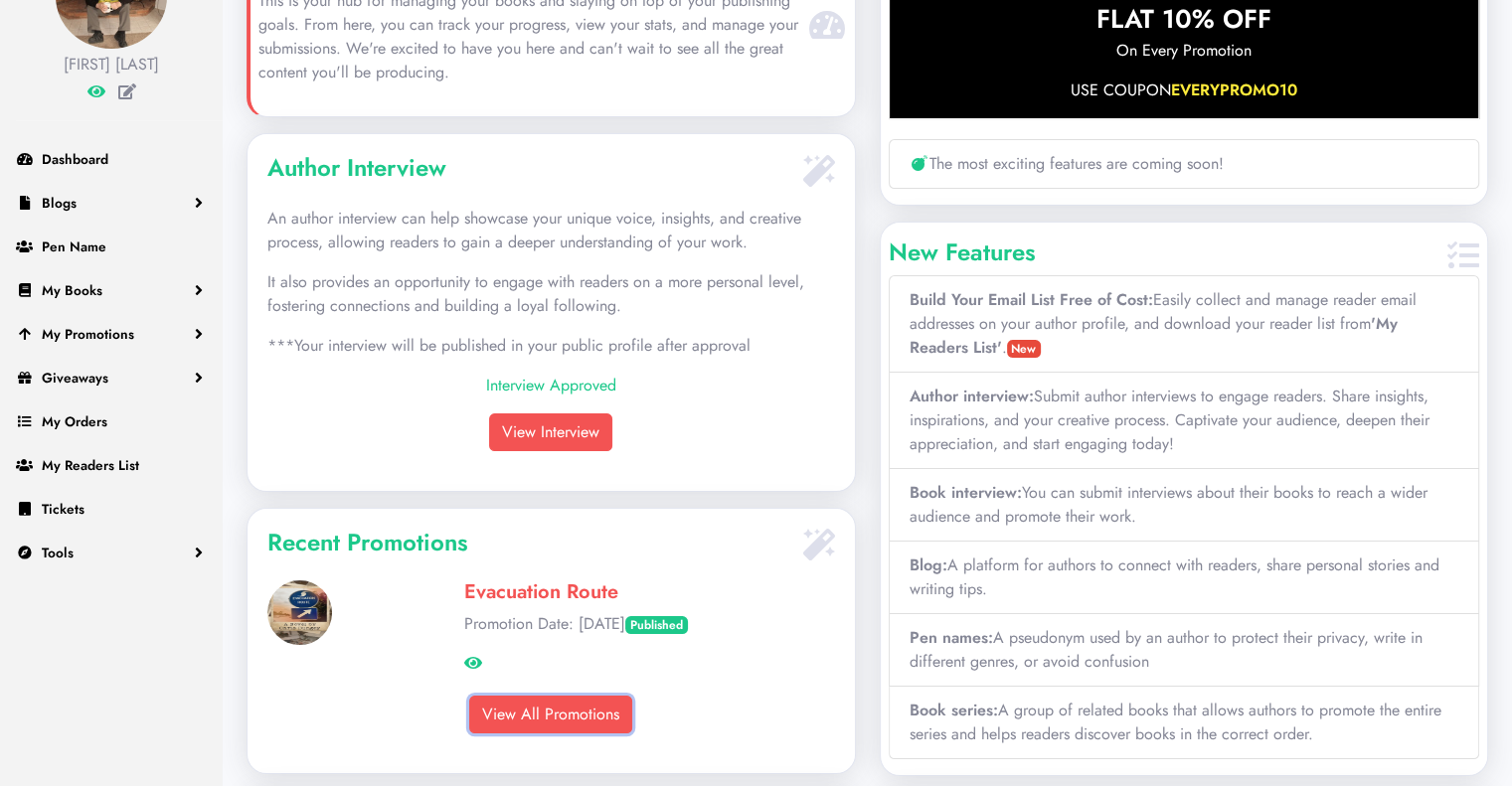 click on "View All Promotions" at bounding box center [551, 714] 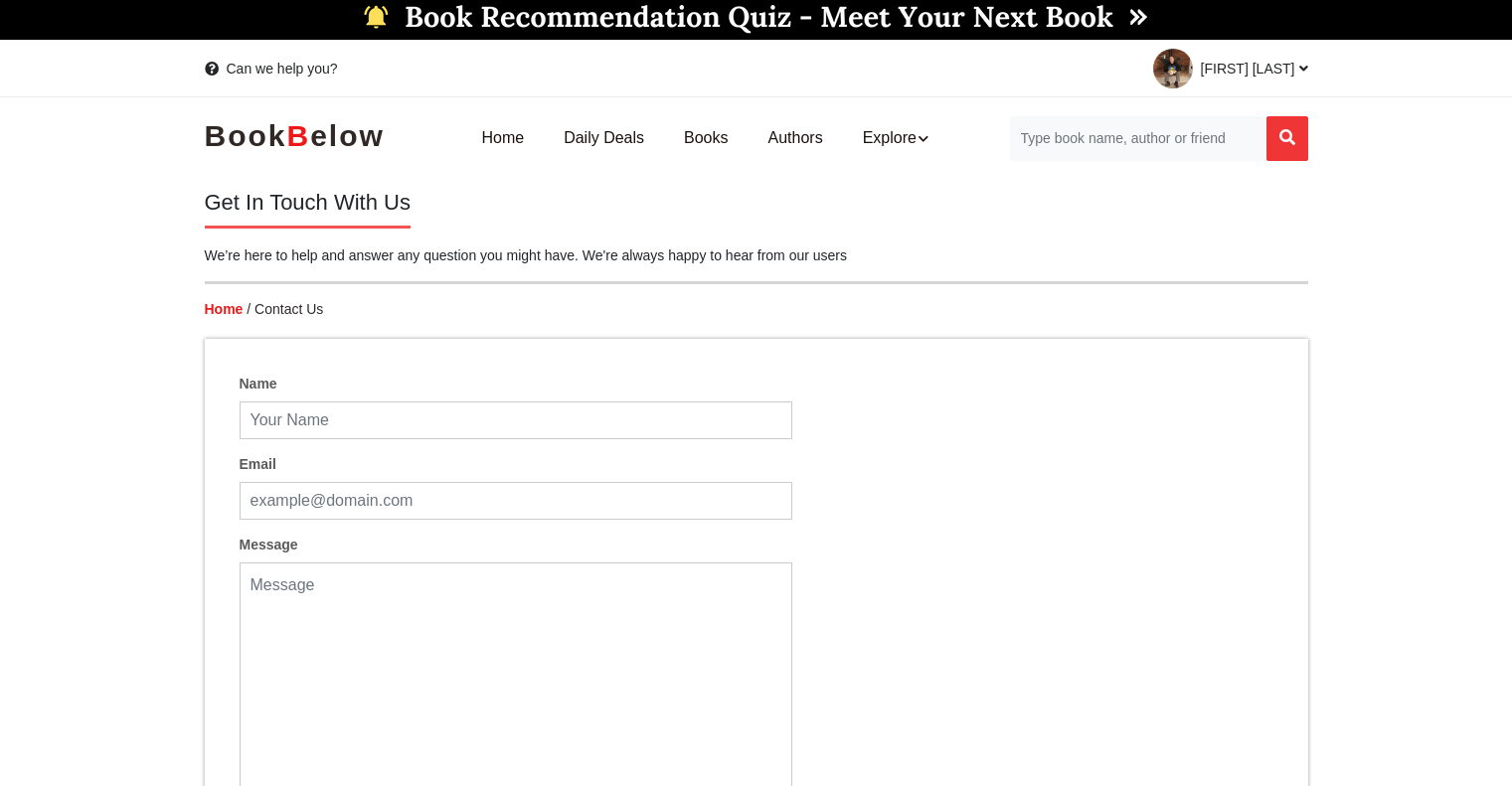 scroll, scrollTop: 0, scrollLeft: 0, axis: both 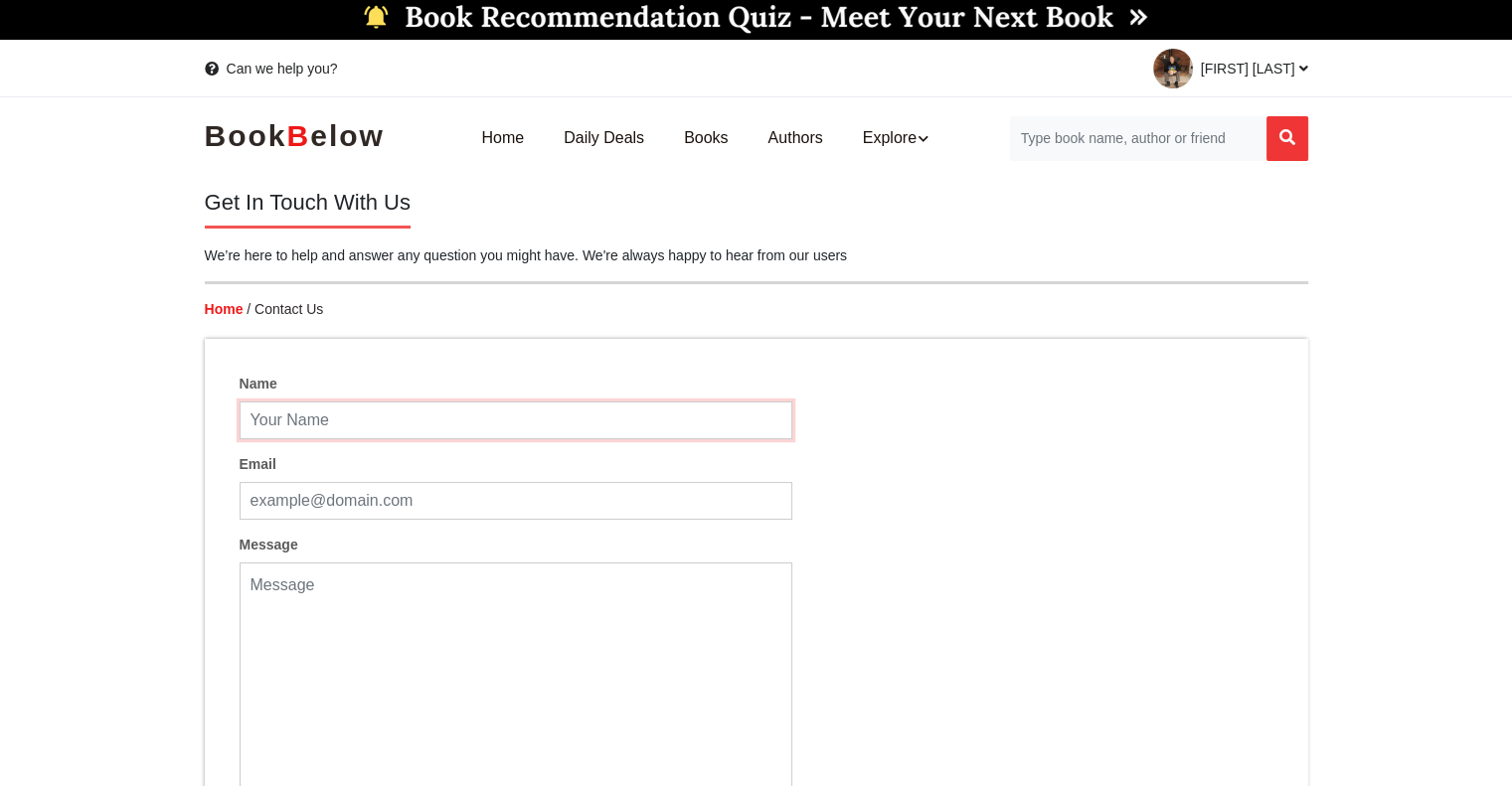 click on "Name" at bounding box center [516, 420] 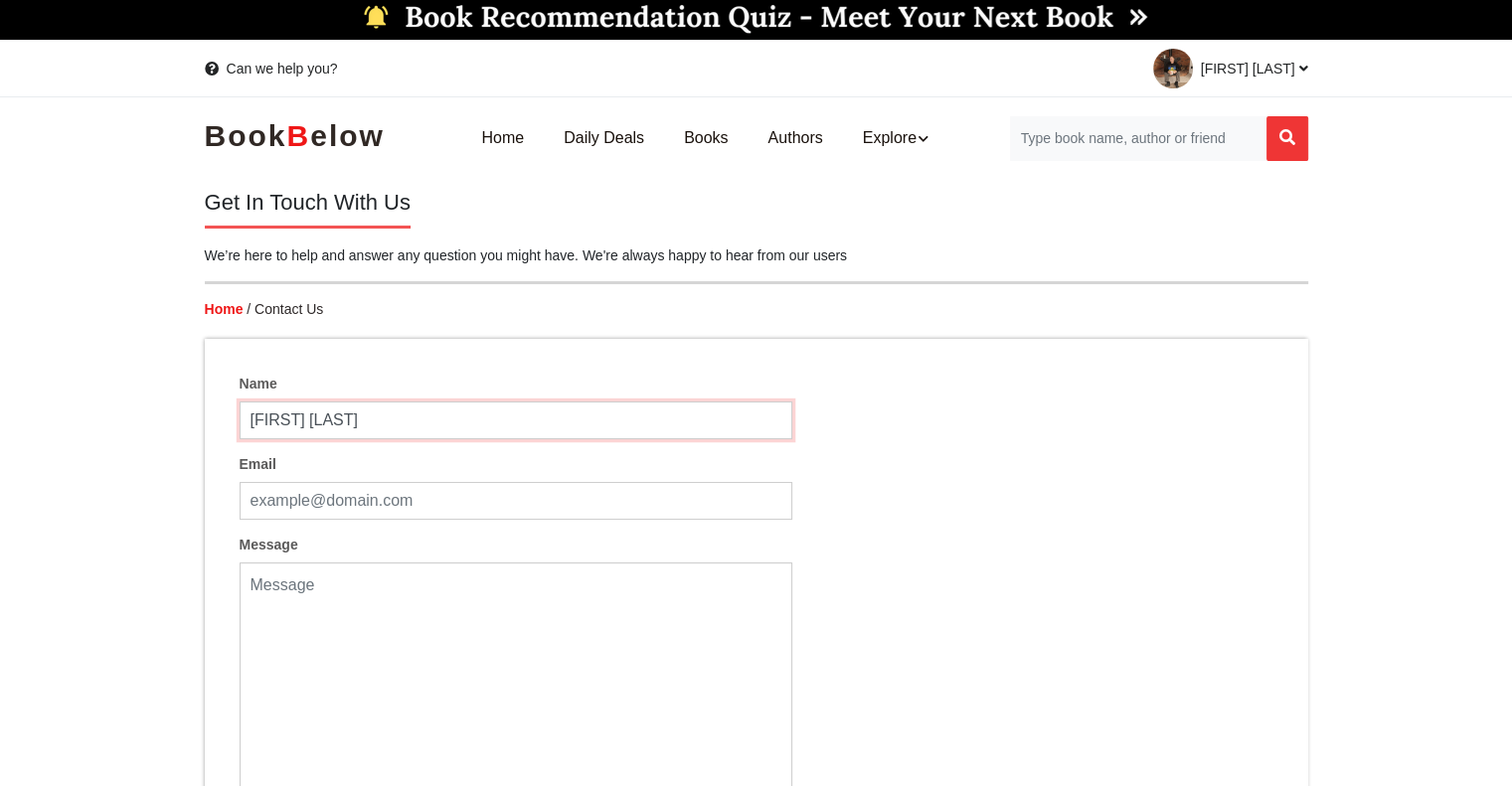 type on "[FIRST] [LAST]" 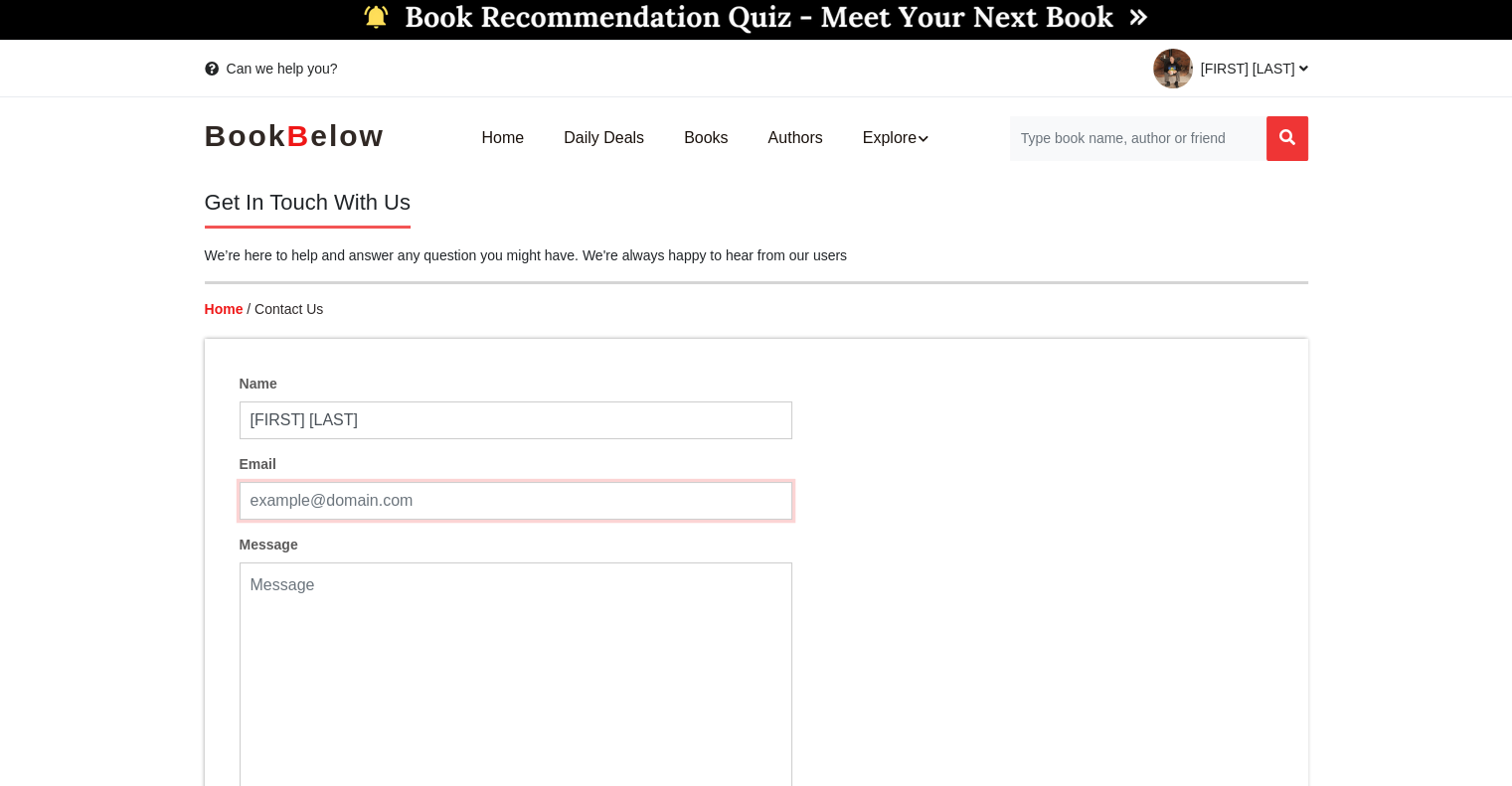 click on "Email" at bounding box center [516, 501] 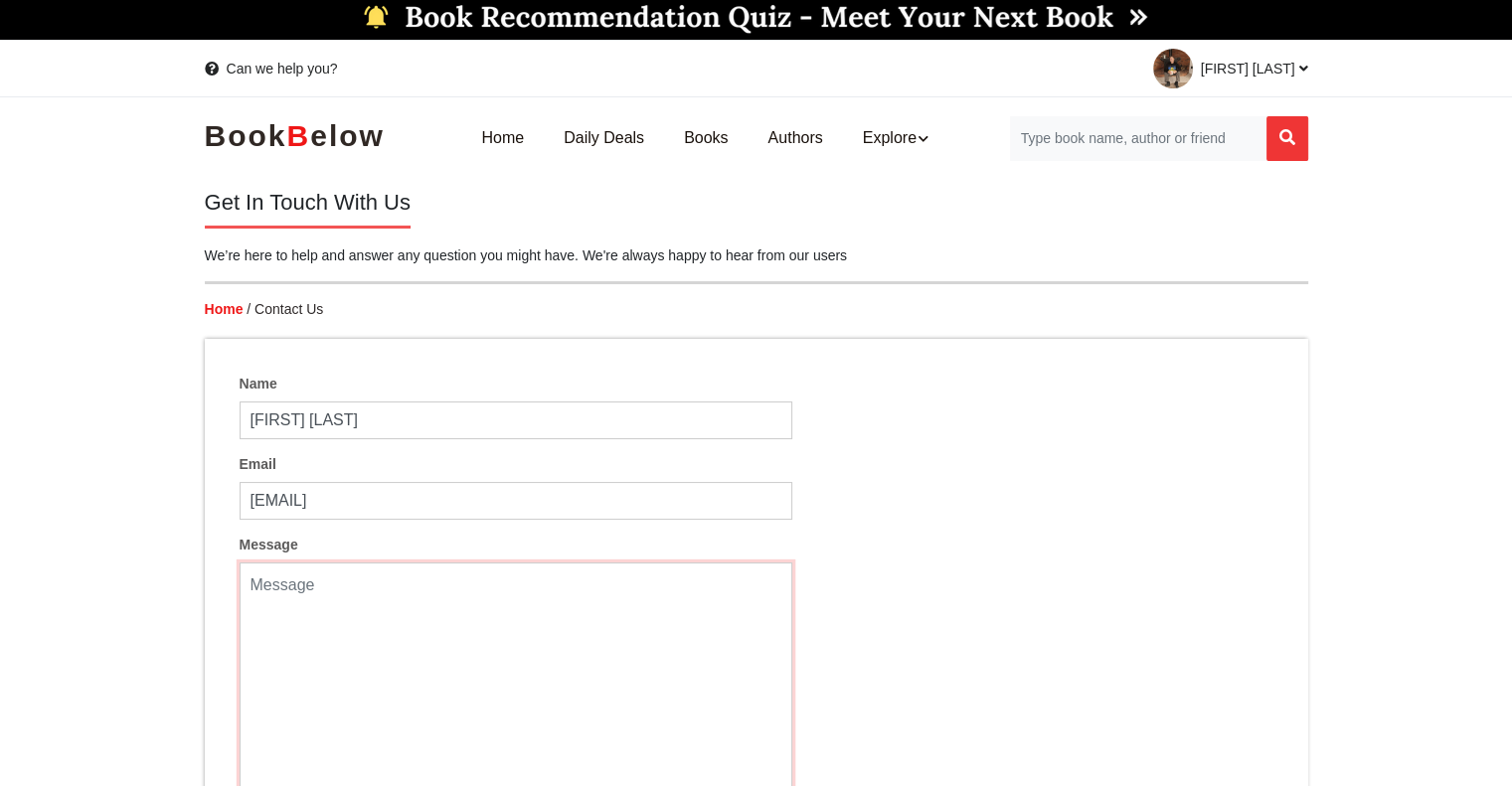 click on "Message" at bounding box center (516, 693) 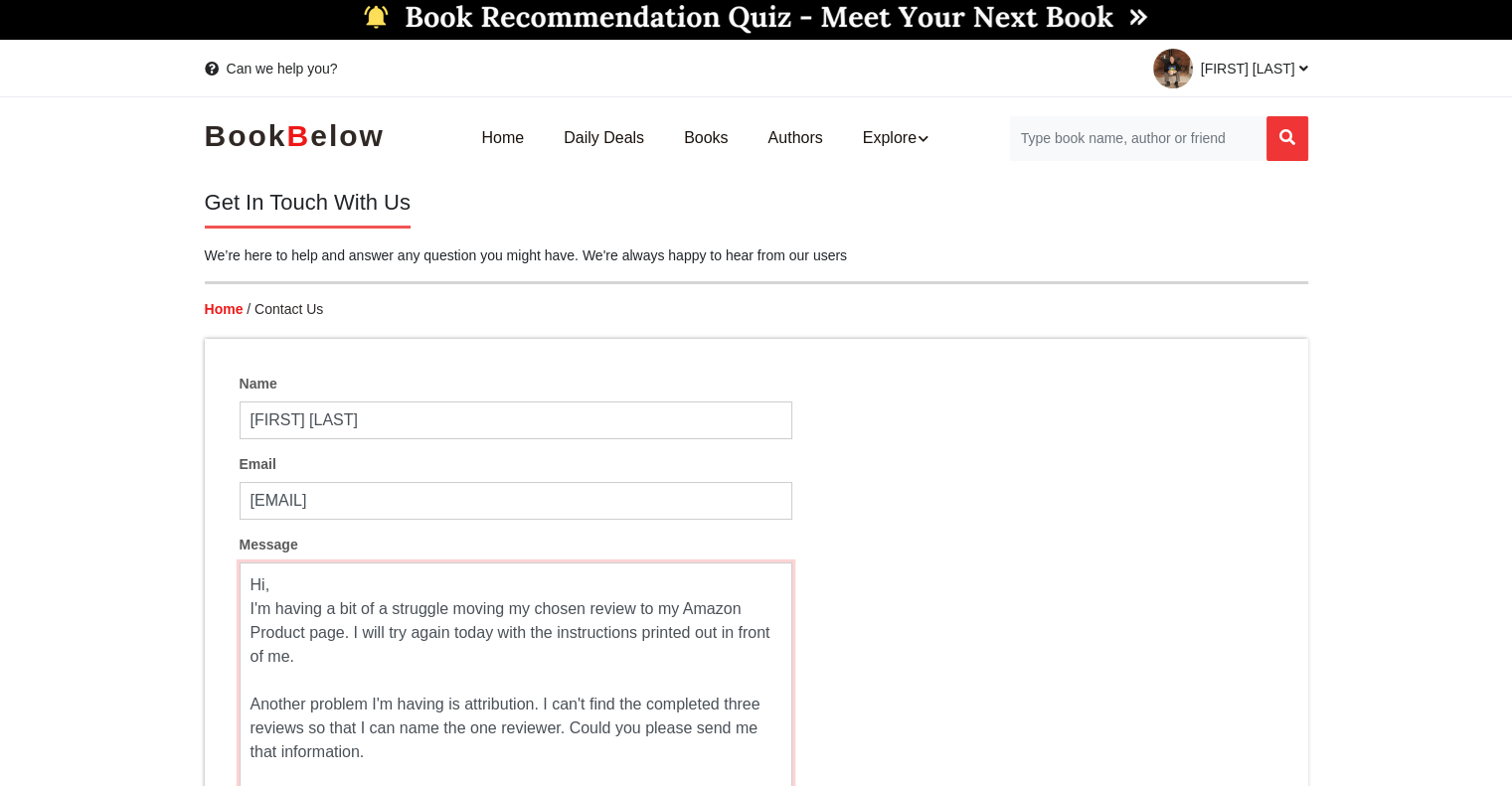 scroll, scrollTop: 21, scrollLeft: 0, axis: vertical 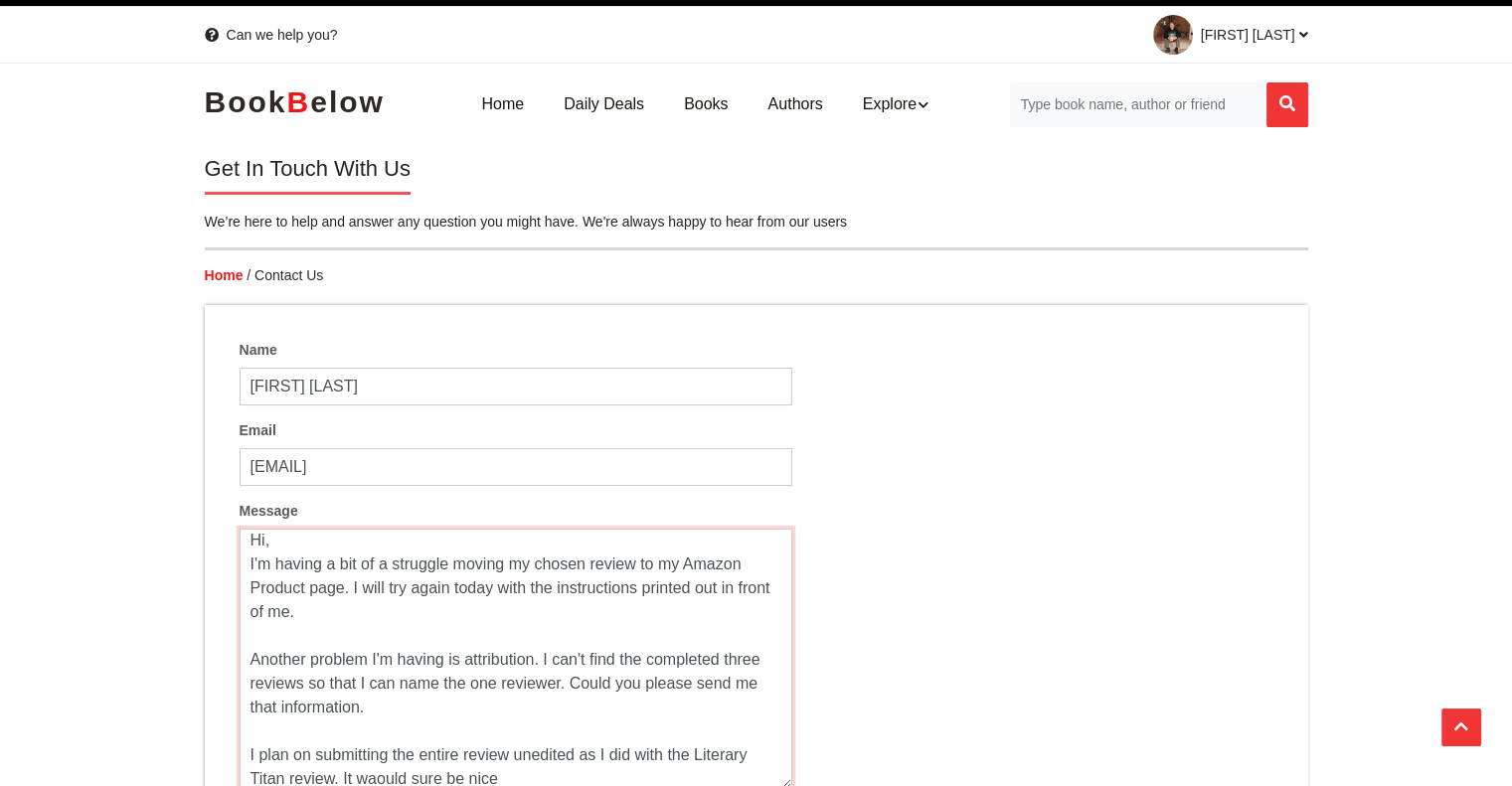 click on "Hi,
I'm having a bit of a struggle moving my chosen review to my Amazon Product page. I will try again today with the instructions printed out in front of me.
Another problem I'm having is attribution. I can't find the completed three reviews so that I can name the one reviewer. Could you please send me that information.
I plan on submitting the entire review unedited as I did with the Literary Titan review. It waould sure be nice" at bounding box center [516, 659] 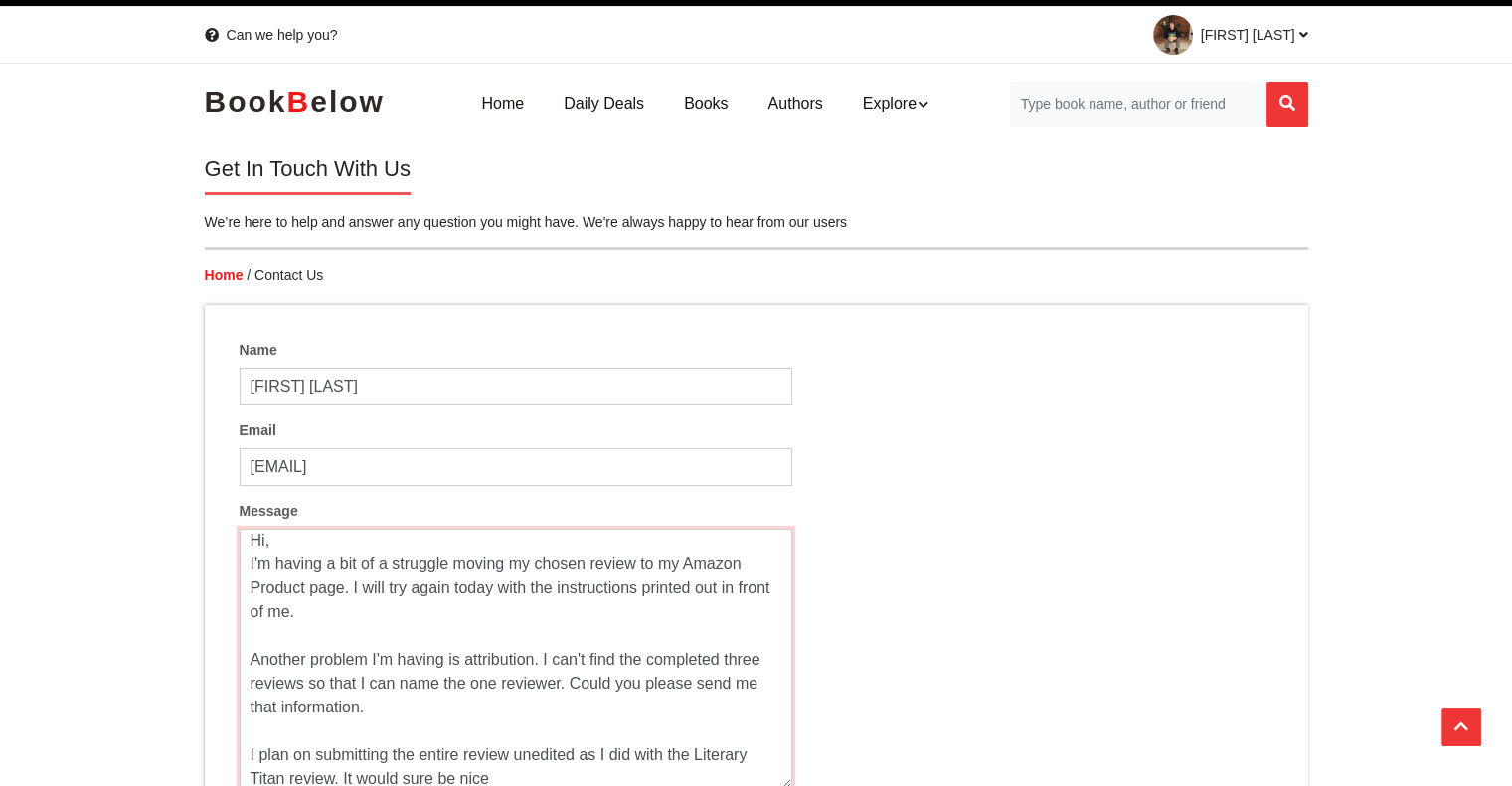 click on "Hi,
I'm having a bit of a struggle moving my chosen review to my Amazon Product page. I will try again today with the instructions printed out in front of me.
Another problem I'm having is attribution. I can't find the completed three reviews so that I can name the one reviewer. Could you please send me that information.
I plan on submitting the entire review unedited as I did with the Literary Titan review. It would sure be nice" at bounding box center [516, 659] 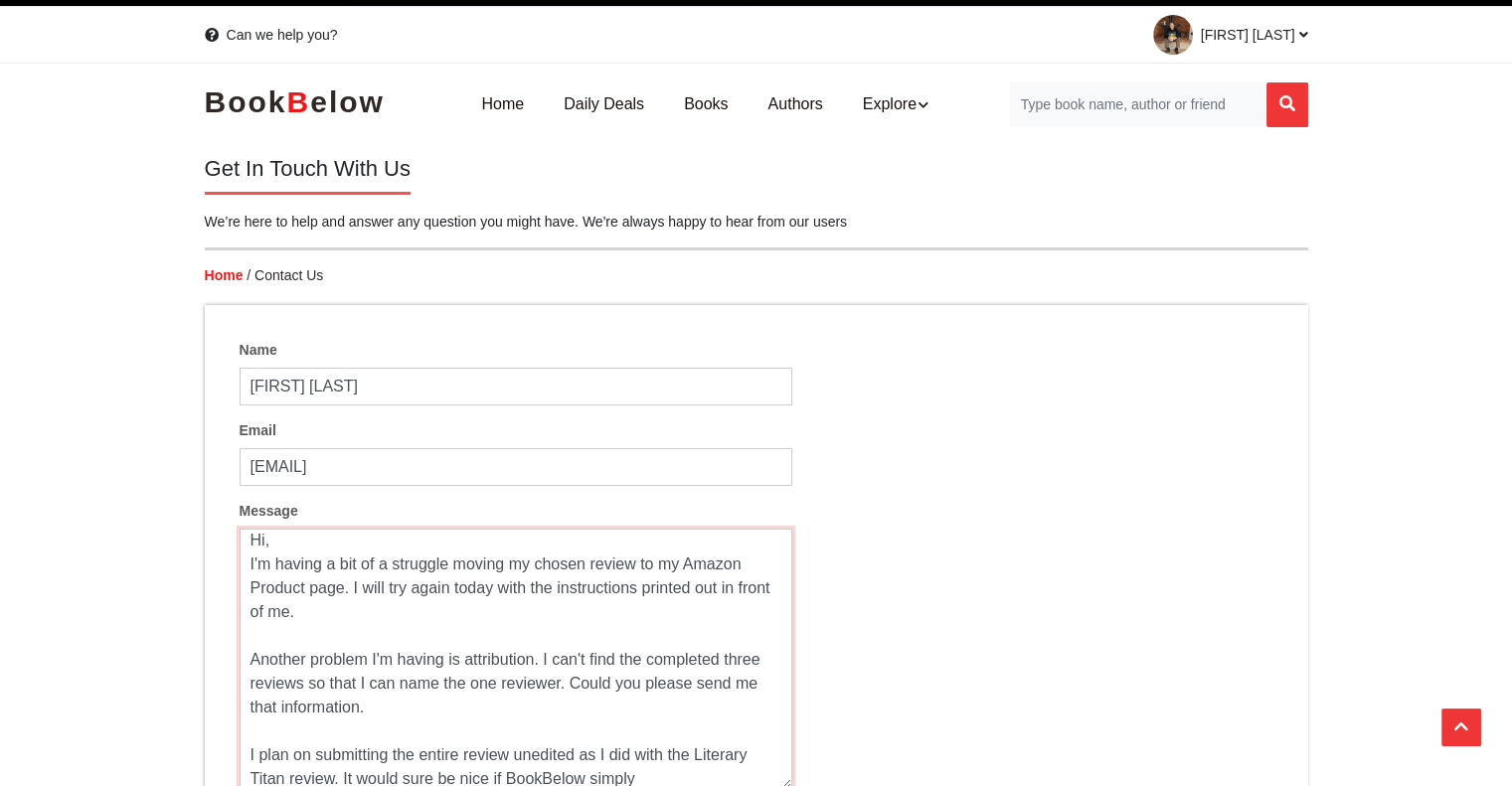 scroll, scrollTop: 24, scrollLeft: 0, axis: vertical 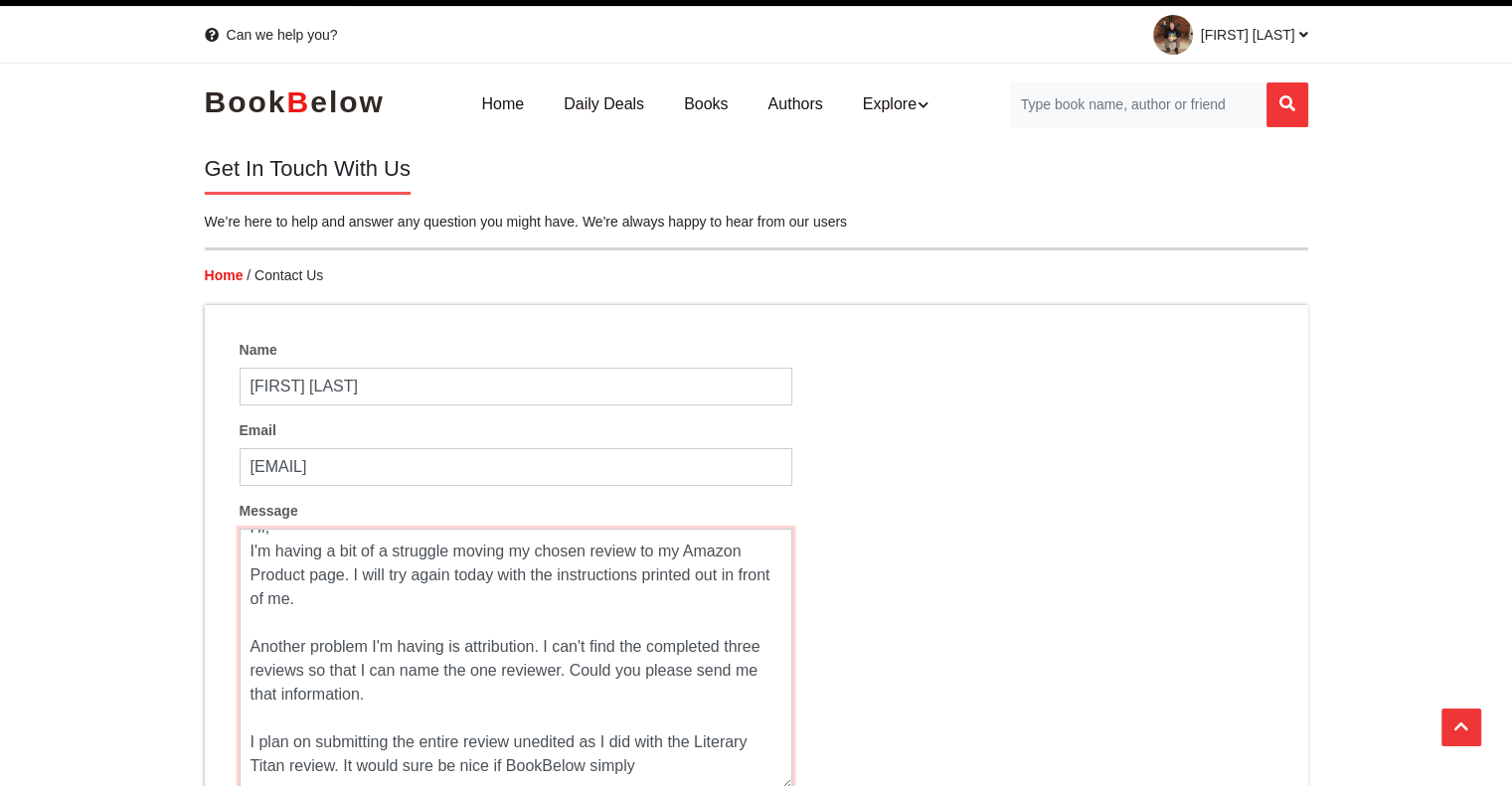 click on "Hi,
I'm having a bit of a struggle moving my chosen review to my Amazon Product page. I will try again today with the instructions printed out in front of me.
Another problem I'm having is attribution. I can't find the completed three reviews so that I can name the one reviewer. Could you please send me that information.
I plan on submitting the entire review unedited as I did with the Literary Titan review. It would sure be nice if BookBelow simply" at bounding box center [516, 659] 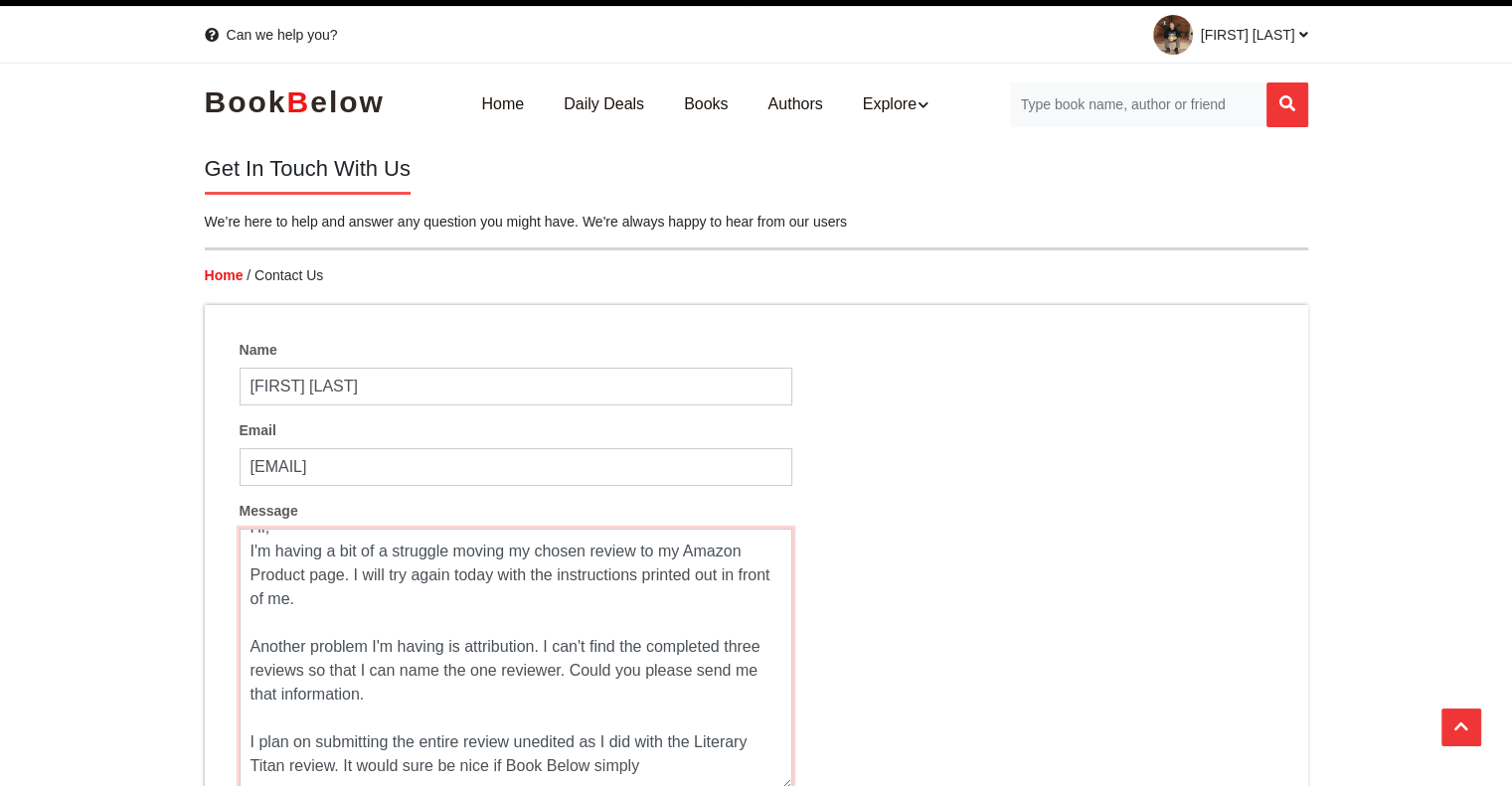 click on "Hi,
I'm having a bit of a struggle moving my chosen review to my Amazon Product page. I will try again today with the instructions printed out in front of me.
Another problem I'm having is attribution. I can't find the completed three reviews so that I can name the one reviewer. Could you please send me that information.
I plan on submitting the entire review unedited as I did with the Literary Titan review. It would sure be nice if Book Below simply" at bounding box center [516, 659] 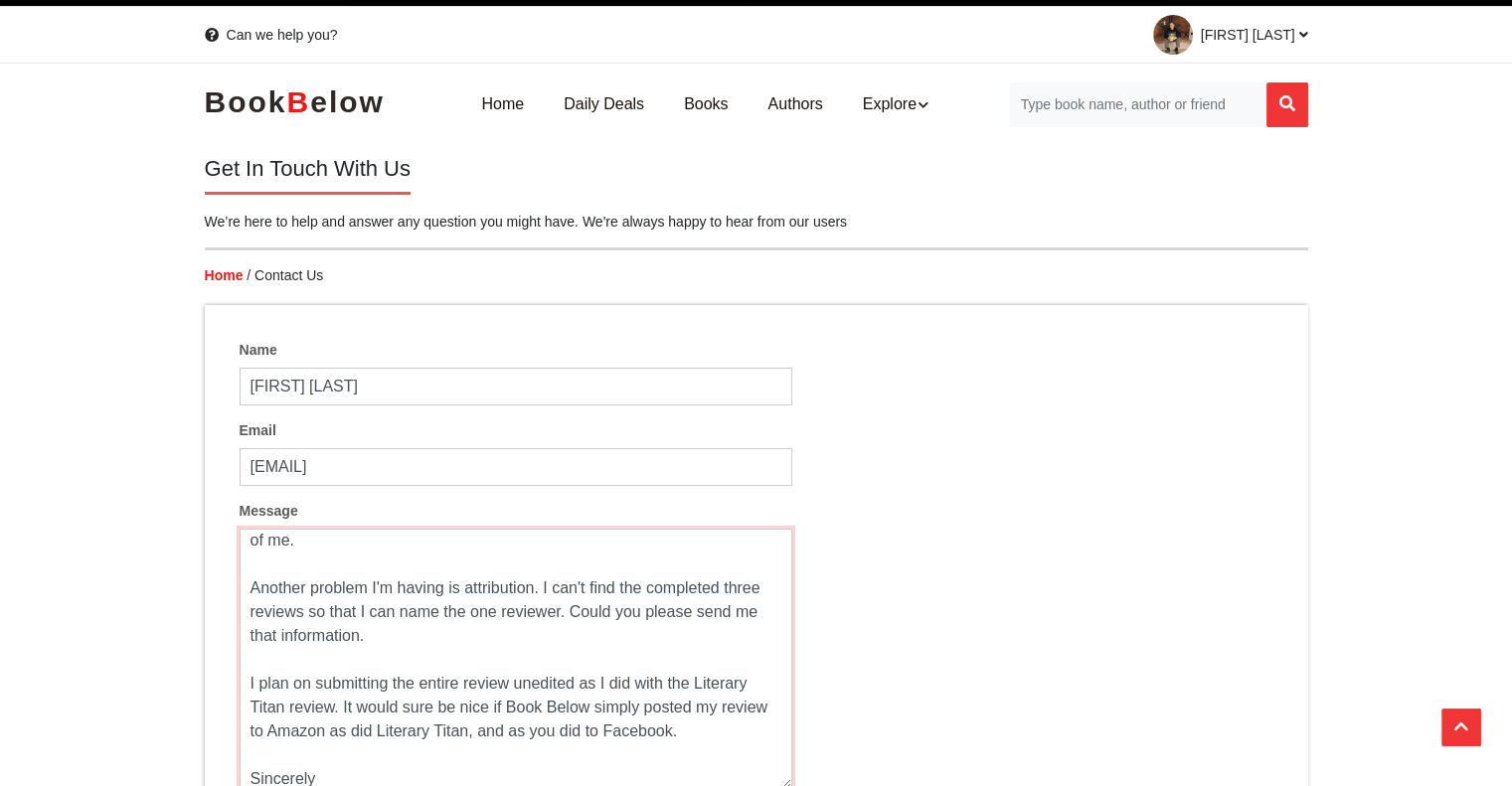 scroll, scrollTop: 106, scrollLeft: 0, axis: vertical 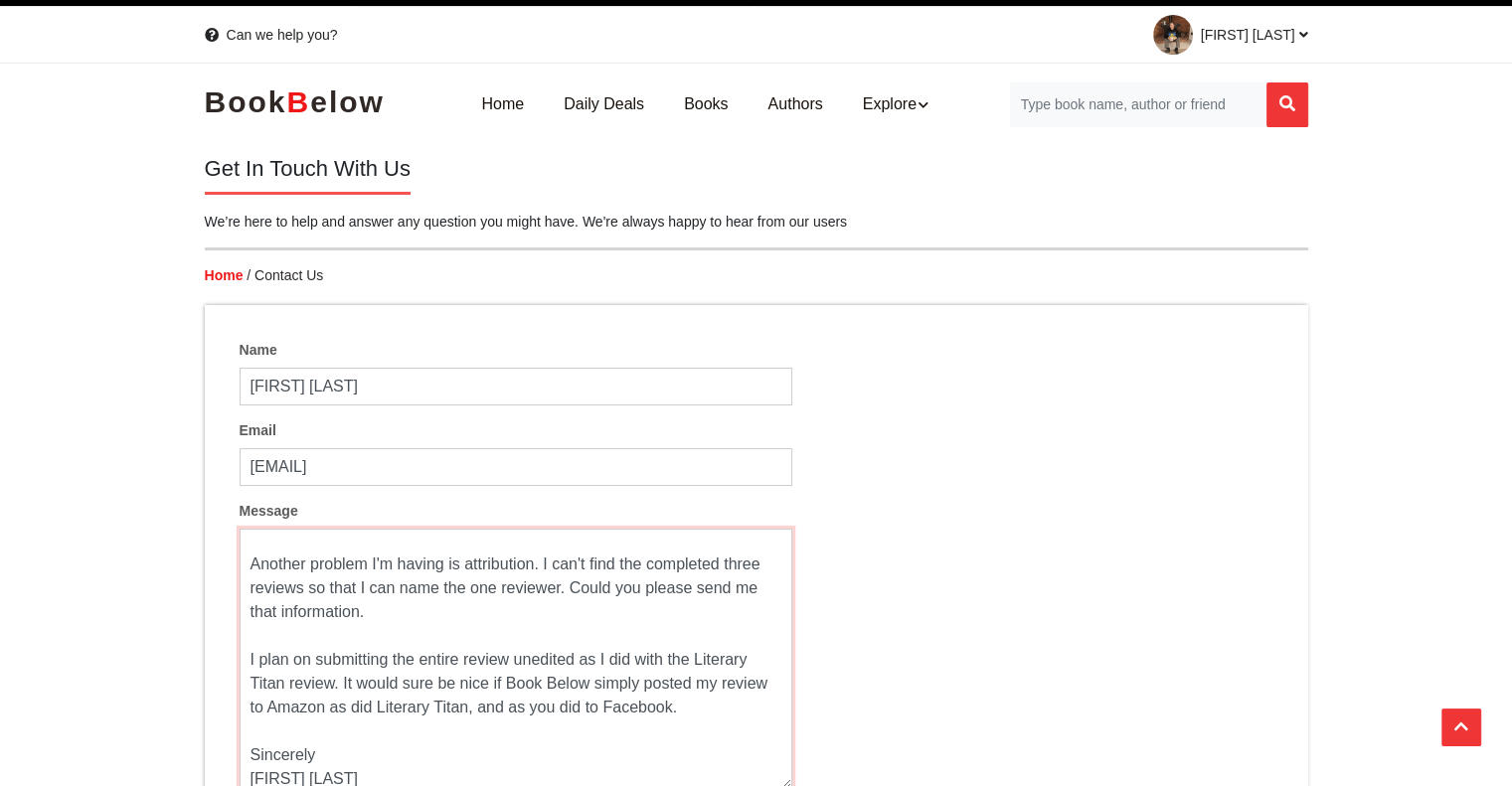 click on "Hi,
I'm having a bit of a struggle moving my chosen review to my Amazon Product page. I will try again today with the instructions printed out in front of me.
Another problem I'm having is attribution. I can't find the completed three reviews so that I can name the one reviewer. Could you please send me that information.
I plan on submitting the entire review unedited as I did with the Literary Titan review. It would sure be nice if Book Below simply posted my review to Amazon as did Literary Titan, and as you did to Facebook.
Sincerely
[FIRST] [LAST]" at bounding box center (516, 659) 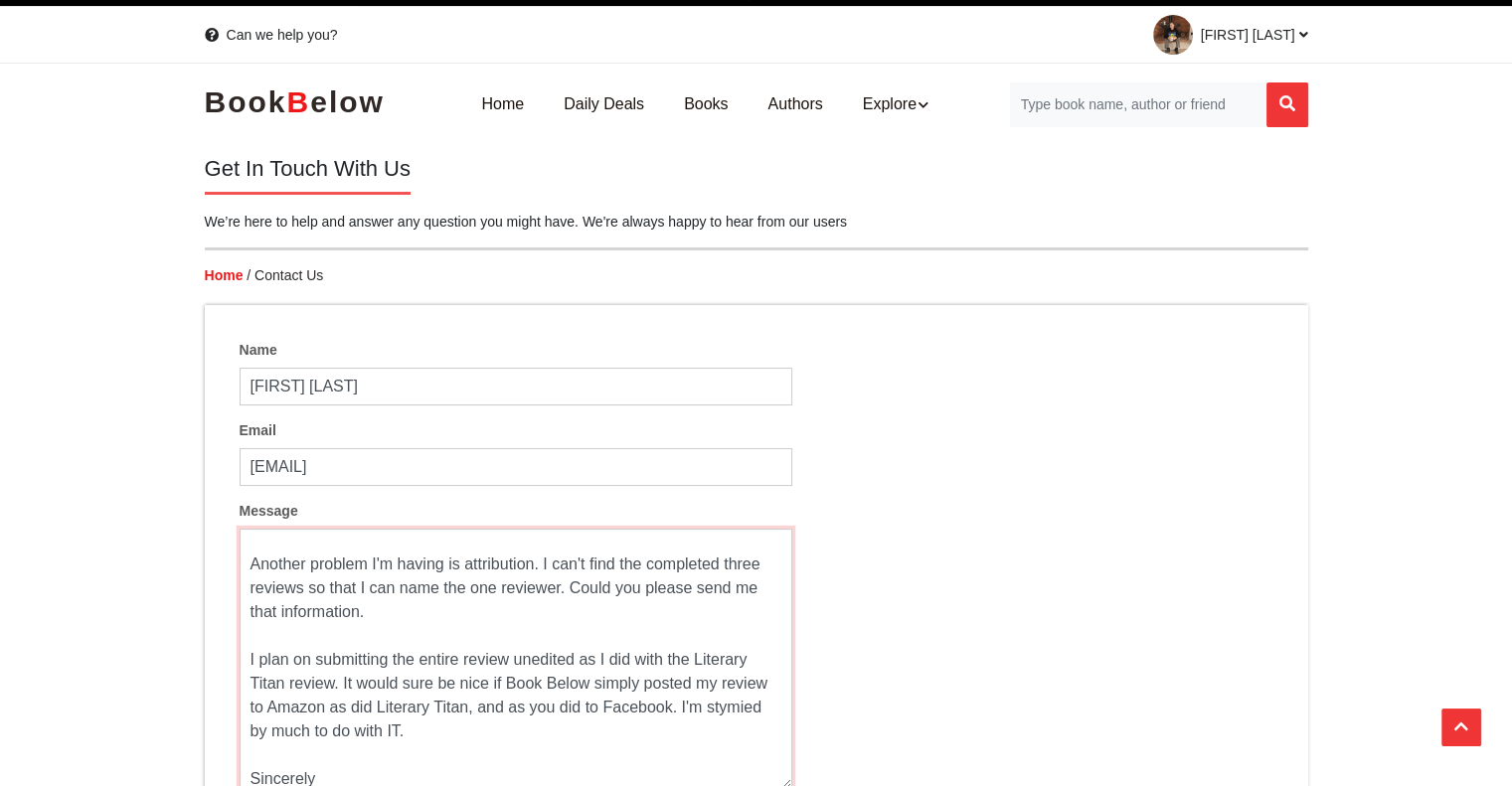 scroll, scrollTop: 0, scrollLeft: 0, axis: both 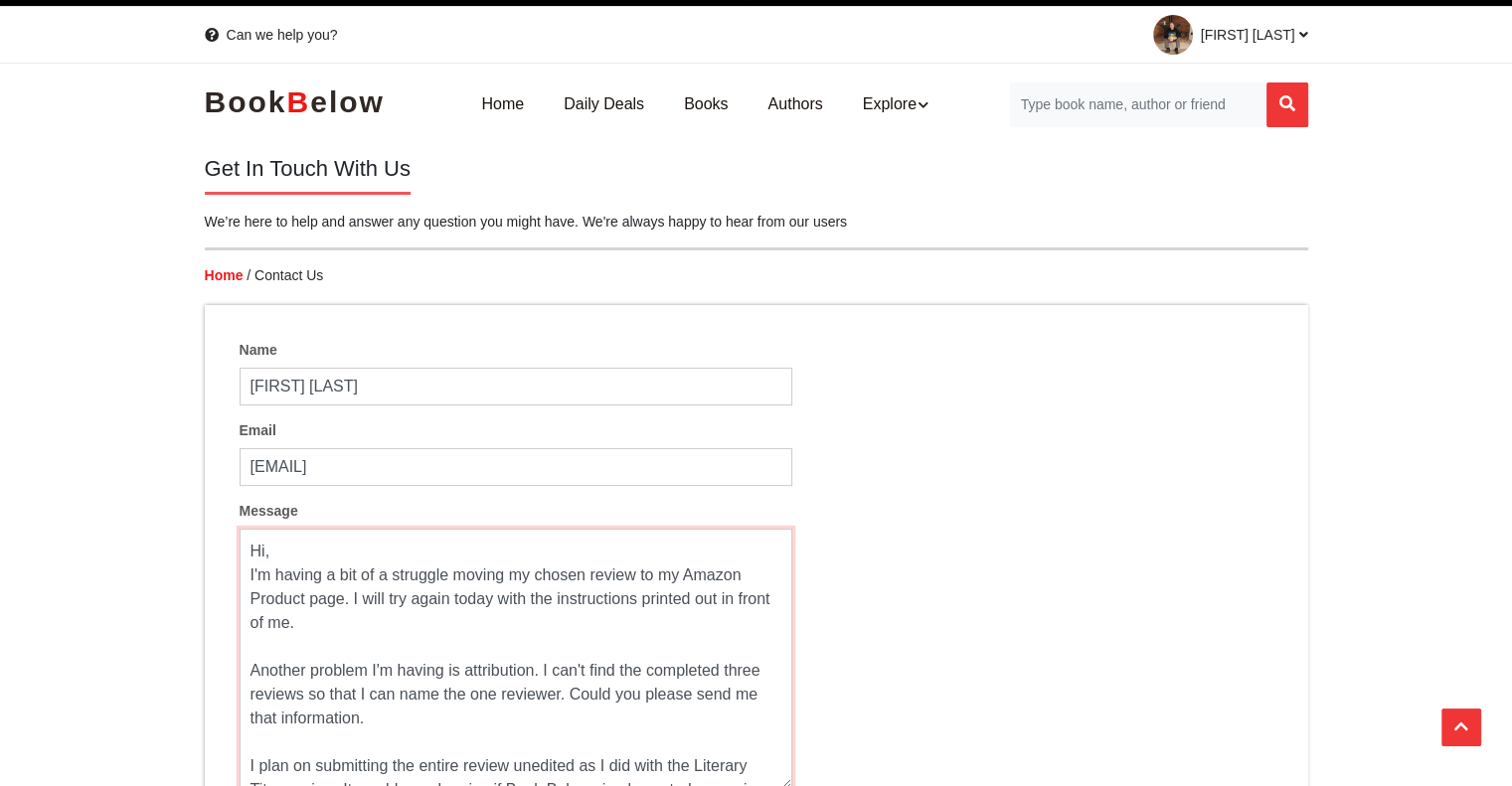 click on "Hi,
I'm having a bit of a struggle moving my chosen review to my Amazon Product page. I will try again today with the instructions printed out in front of me.
Another problem I'm having is attribution. I can't find the completed three reviews so that I can name the one reviewer. Could you please send me that information.
I plan on submitting the entire review unedited as I did with the Literary Titan review. It would sure be nice if Book Below simply posted my review to Amazon as did Literary Titan, and as you did to Facebook. I'm stymied by much to do with IT.
Sincerely
[FIRST] [LAST]" at bounding box center (516, 659) 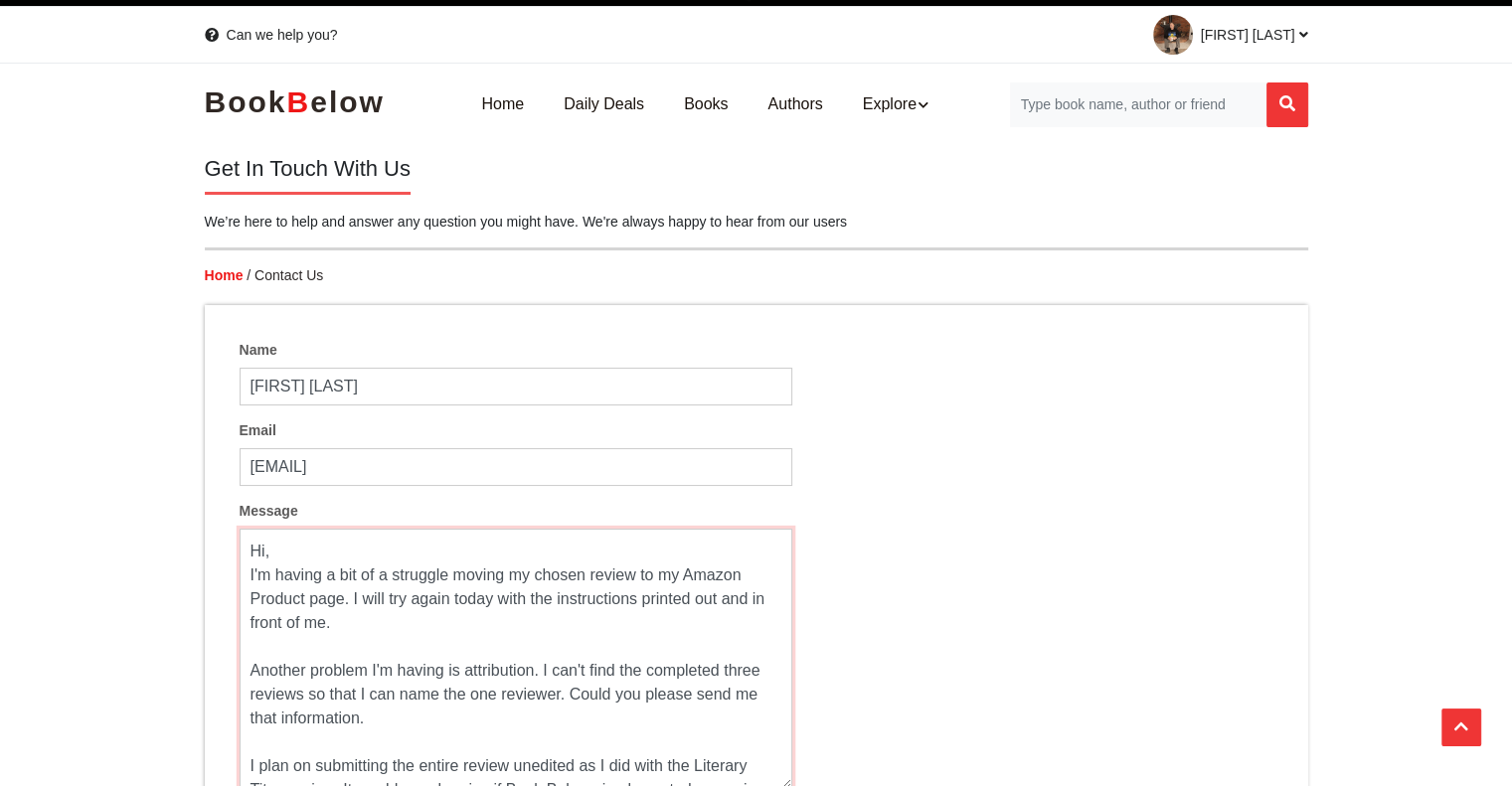 click on "Hi,
I'm having a bit of a struggle moving my chosen review to my Amazon Product page. I will try again today with the instructions printed out and in front of me.
Another problem I'm having is attribution. I can't find the completed three reviews so that I can name the one reviewer. Could you please send me that information.
I plan on submitting the entire review unedited as I did with the Literary Titan review. It would sure be nice if Book Below simply posted my review to Amazon as did Literary Titan, and as you did to Facebook. I'm stymied by much to do with IT.
Sincerely
[FIRST] [LAST]" at bounding box center [516, 659] 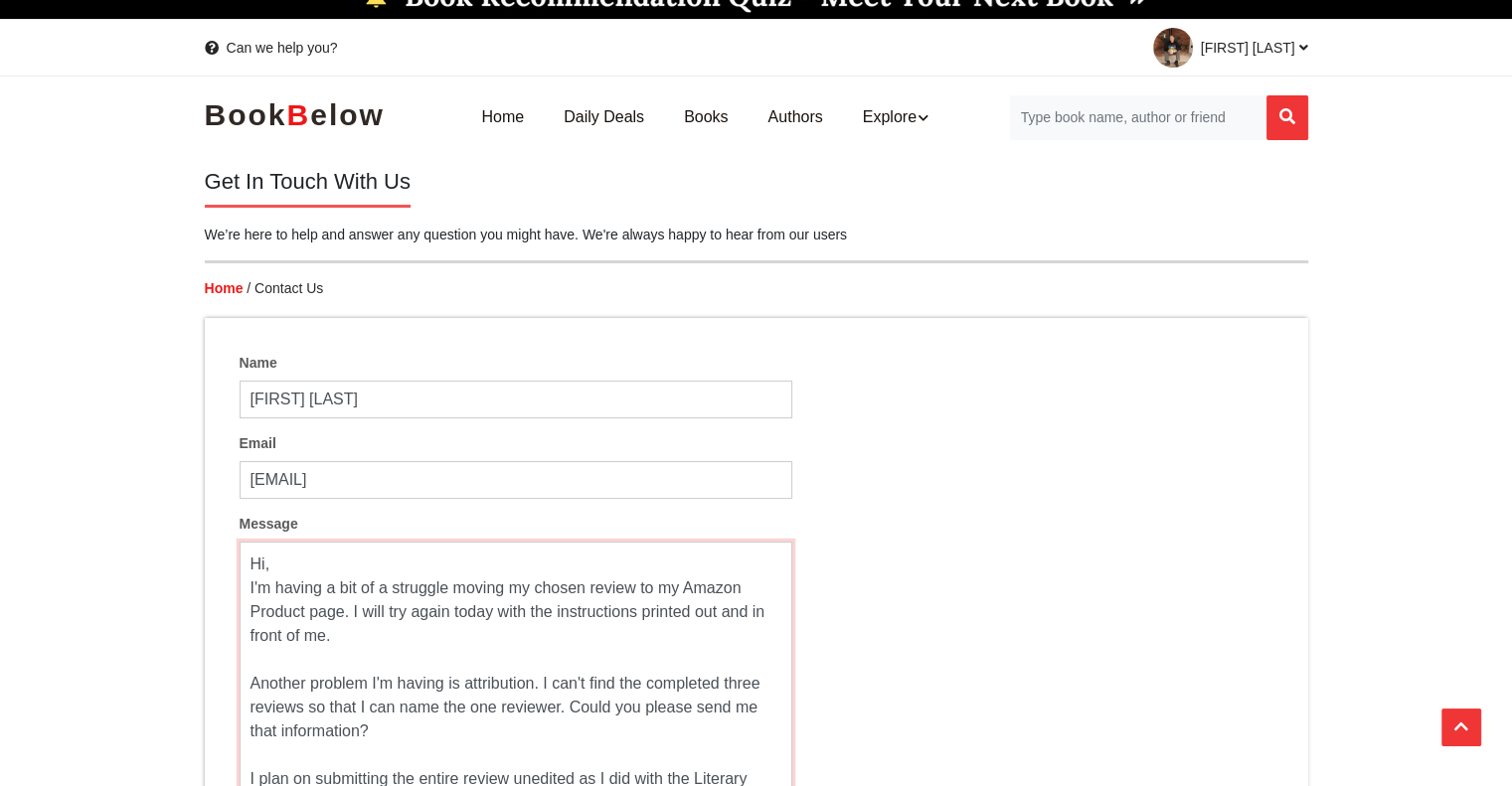 scroll, scrollTop: 0, scrollLeft: 0, axis: both 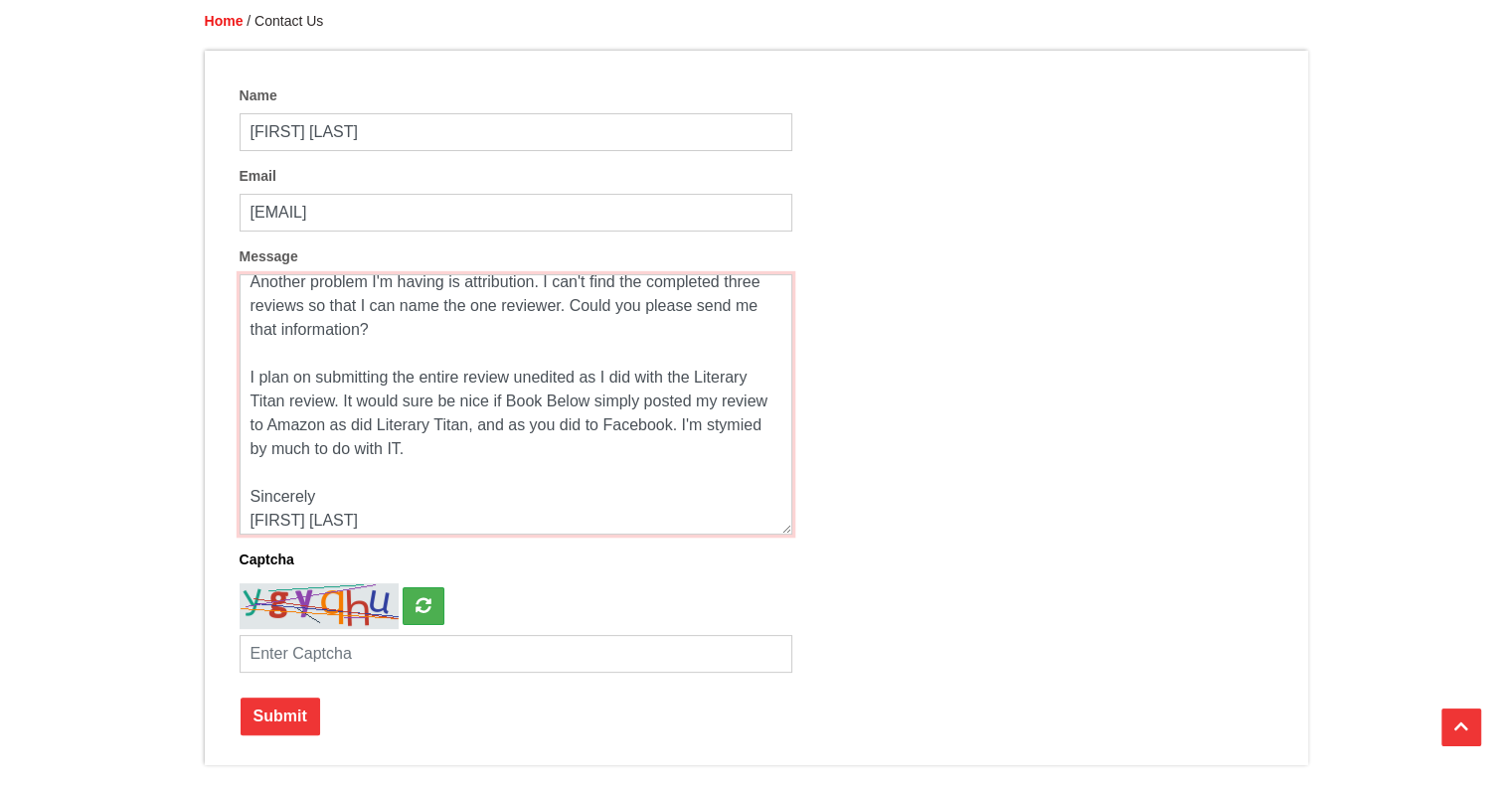 click on "Hi,
I'm having a bit of a struggle moving my chosen review to my Amazon Product page. I will try again today with the instructions printed out and in front of me.
Another problem I'm having is attribution. I can't find the completed three reviews so that I can name the one reviewer. Could you please send me that information?
I plan on submitting the entire review unedited as I did with the Literary Titan review. It would sure be nice if Book Below simply posted my review to Amazon as did Literary Titan, and as you did to Facebook. I'm stymied by much to do with IT.
Sincerely
[FIRST] [LAST]" at bounding box center (516, 404) 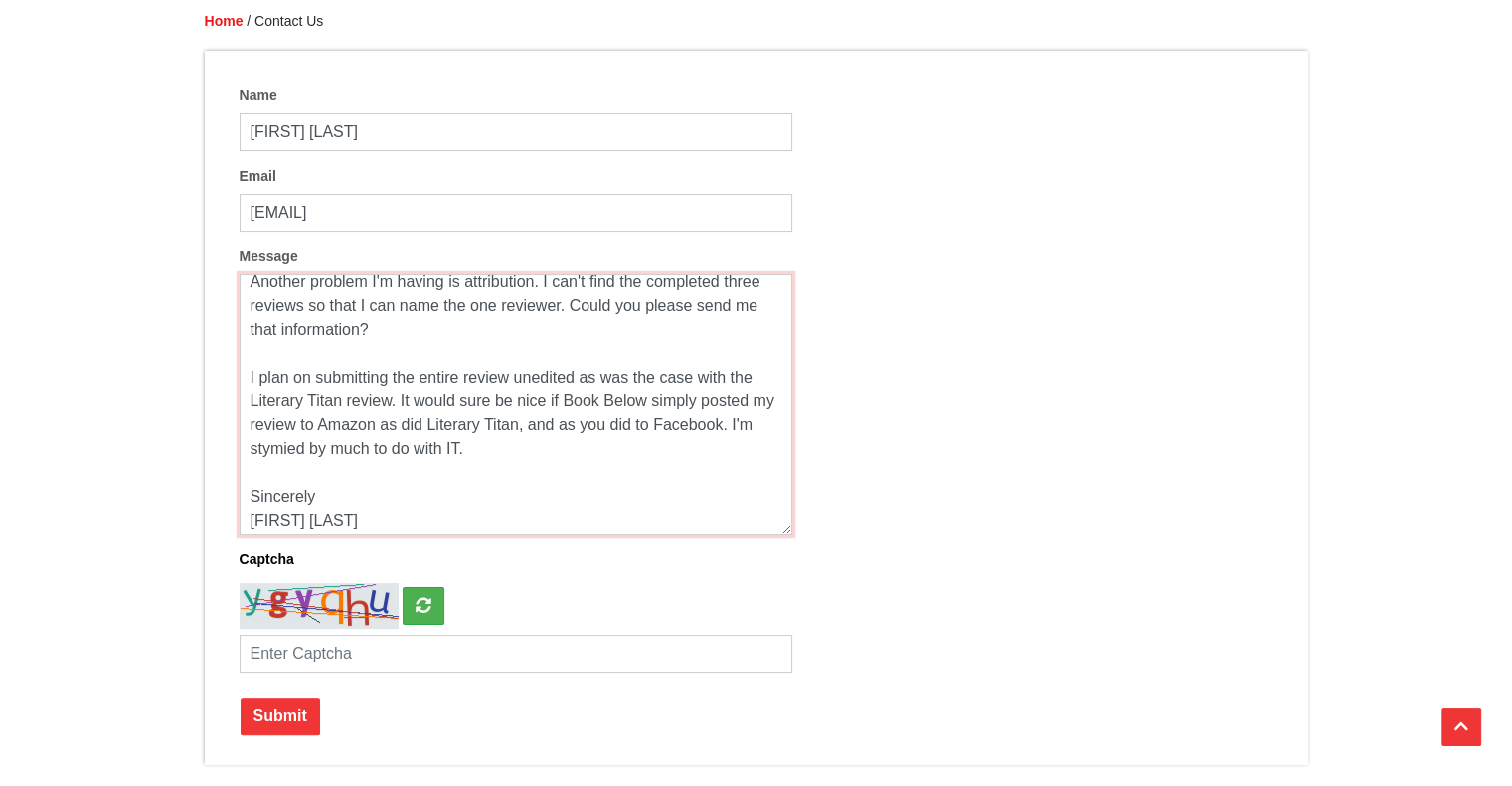 type on "Hi,
I'm having a bit of a struggle moving my chosen review to my Amazon Product page. I will try again today with the instructions printed out and in front of me.
Another problem I'm having is attribution. I can't find the completed three reviews so that I can name the one reviewer. Could you please send me that information?
I plan on submitting the entire review unedited as was the case with the Literary Titan review. It would sure be nice if Book Below simply posted my review to Amazon as did Literary Titan, and as you did to Facebook. I'm stymied by much to do with IT.
Sincerely
[FIRST] [LAST]" 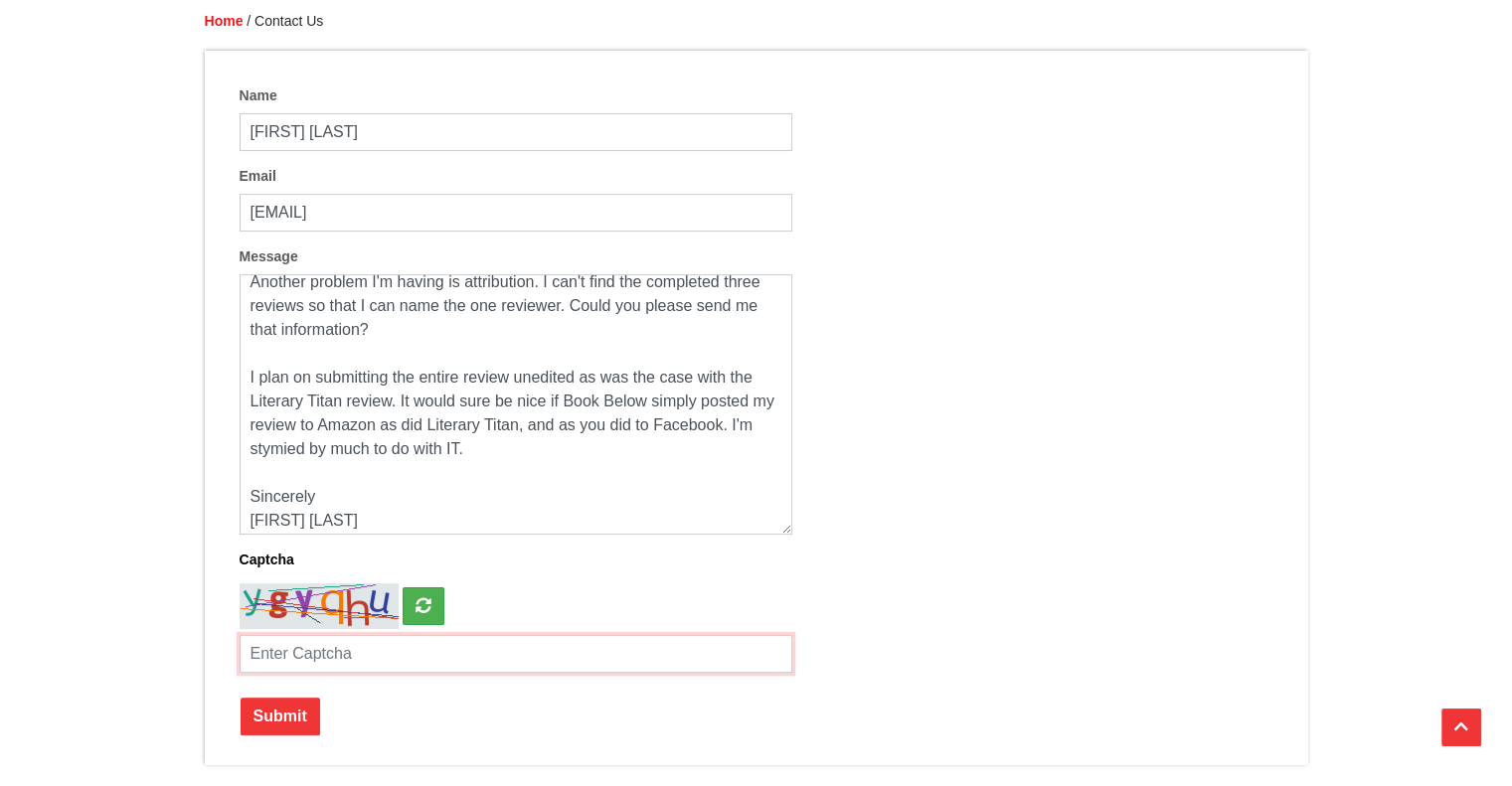 click at bounding box center (516, 654) 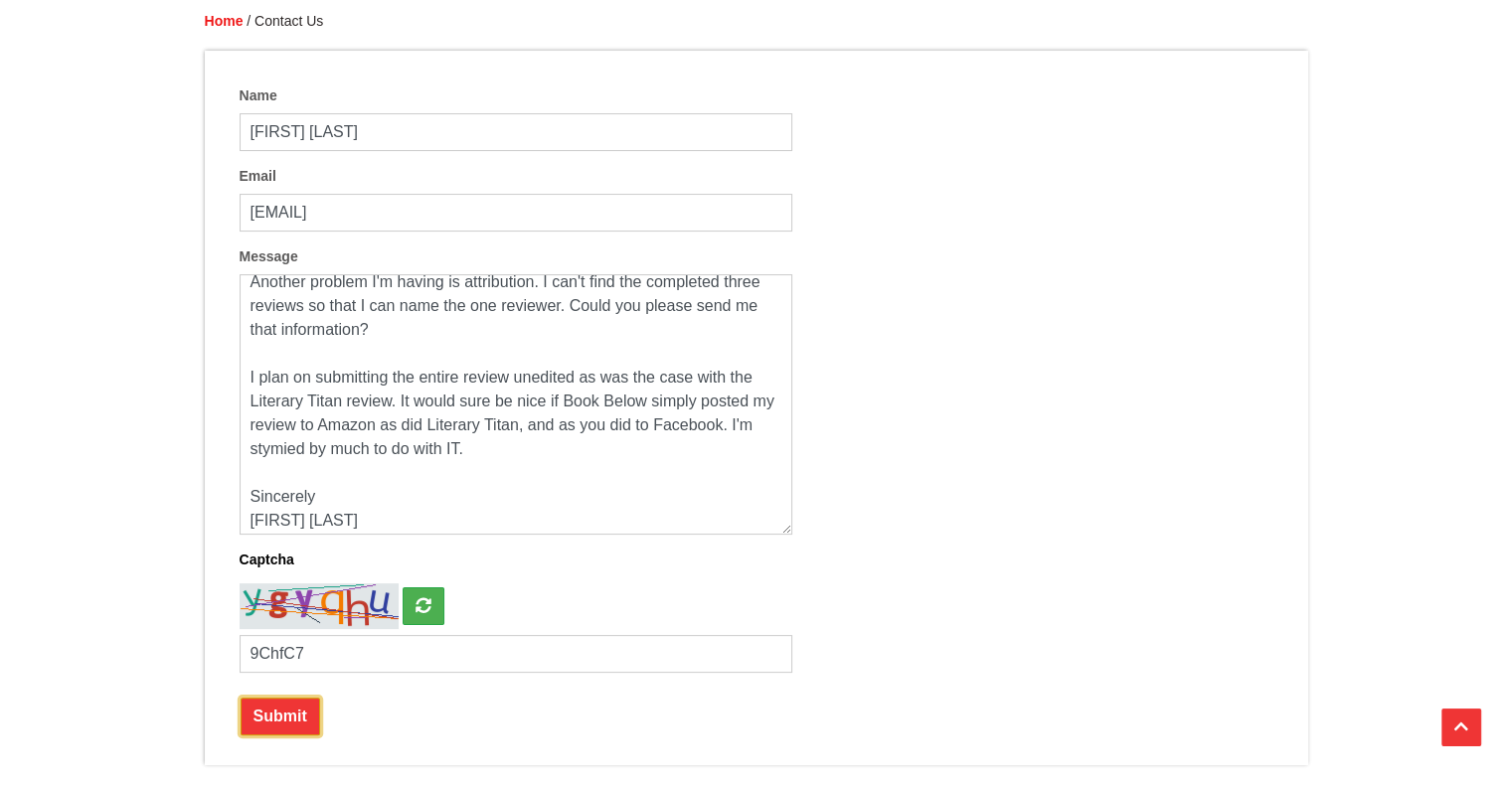 click on "Submit" at bounding box center (280, 716) 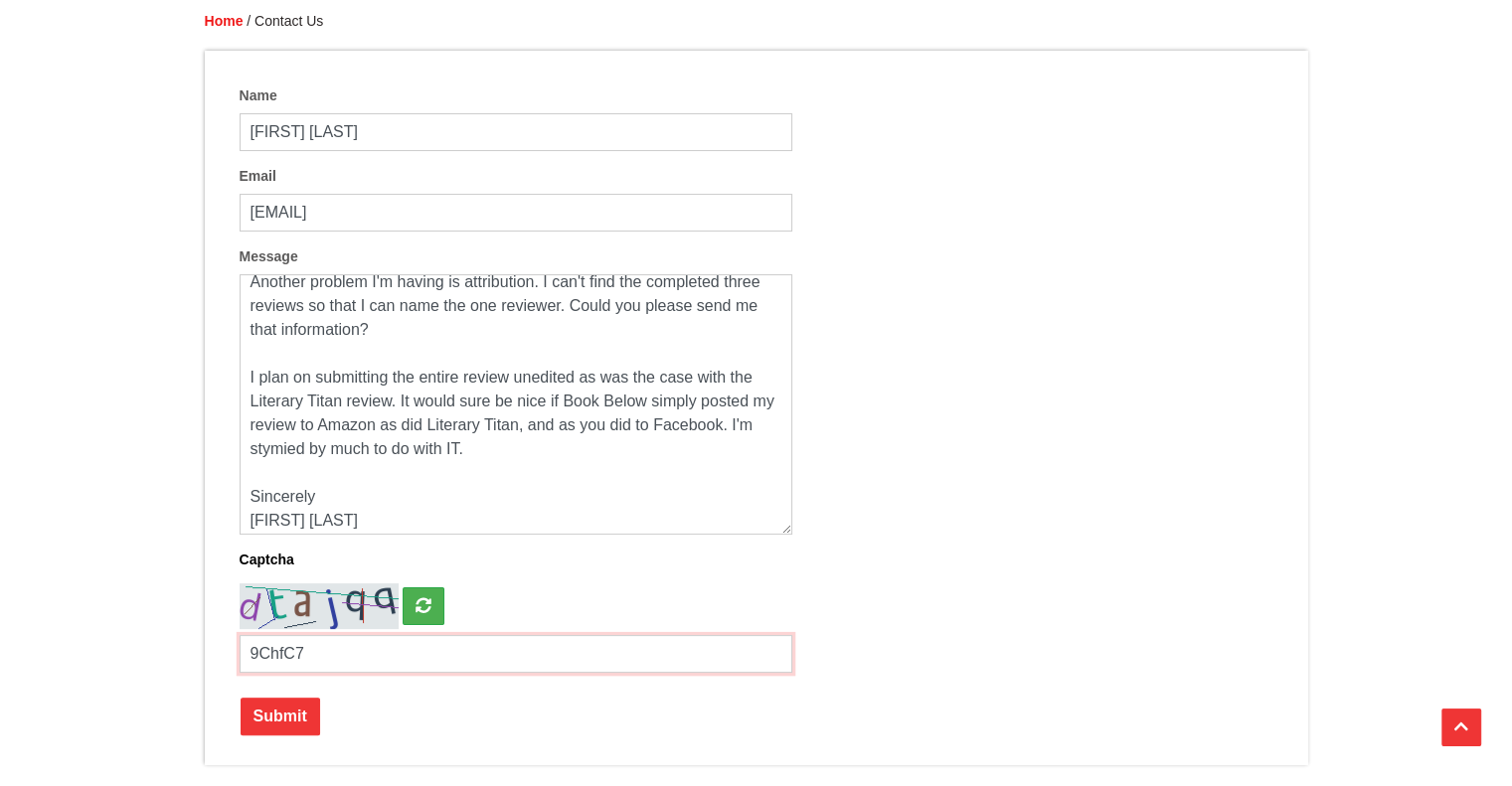 click on "9ChfC7" at bounding box center (516, 654) 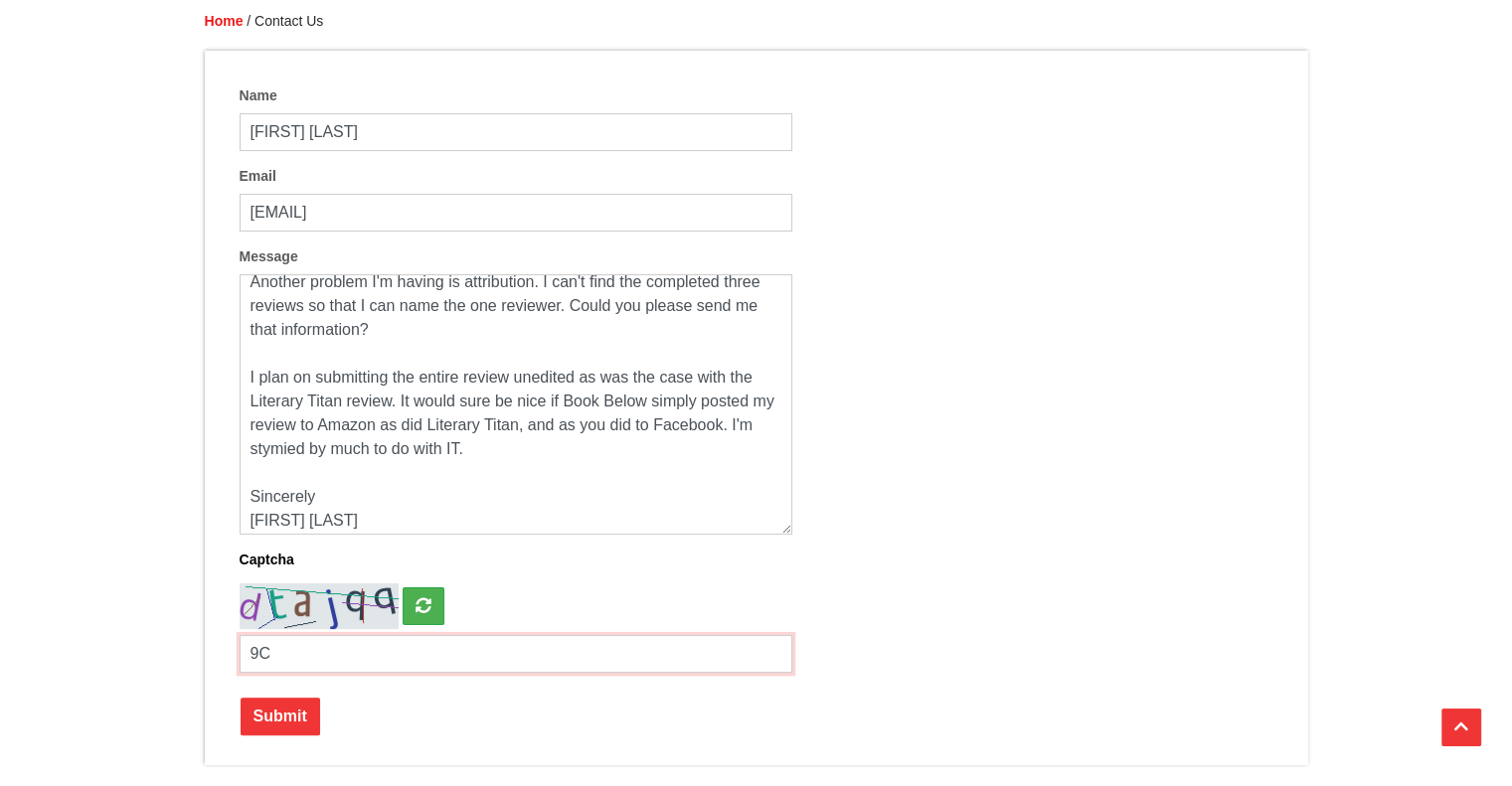 type on "9" 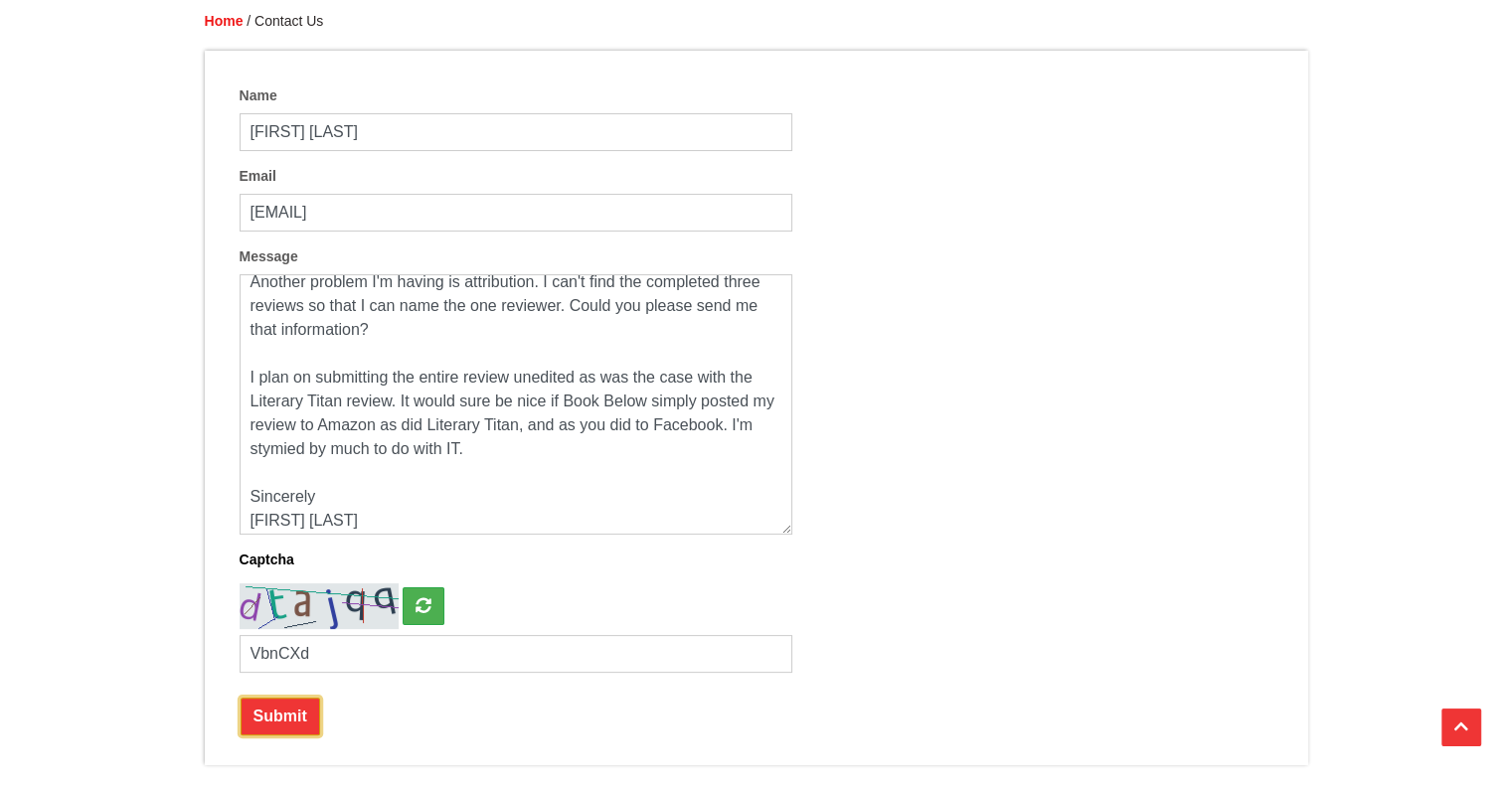 click on "Submit" at bounding box center [280, 716] 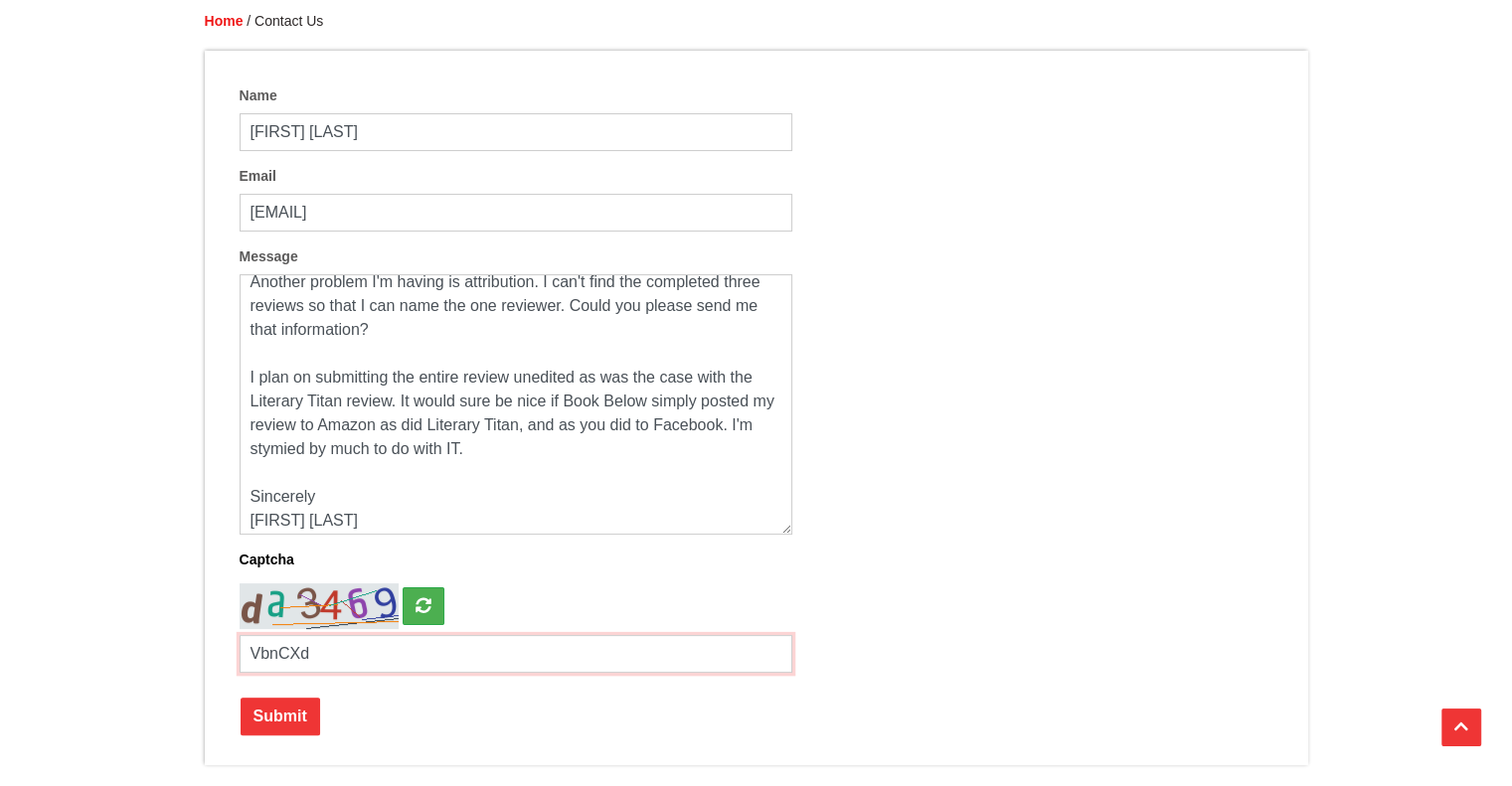 click on "VbnCXd" at bounding box center (516, 654) 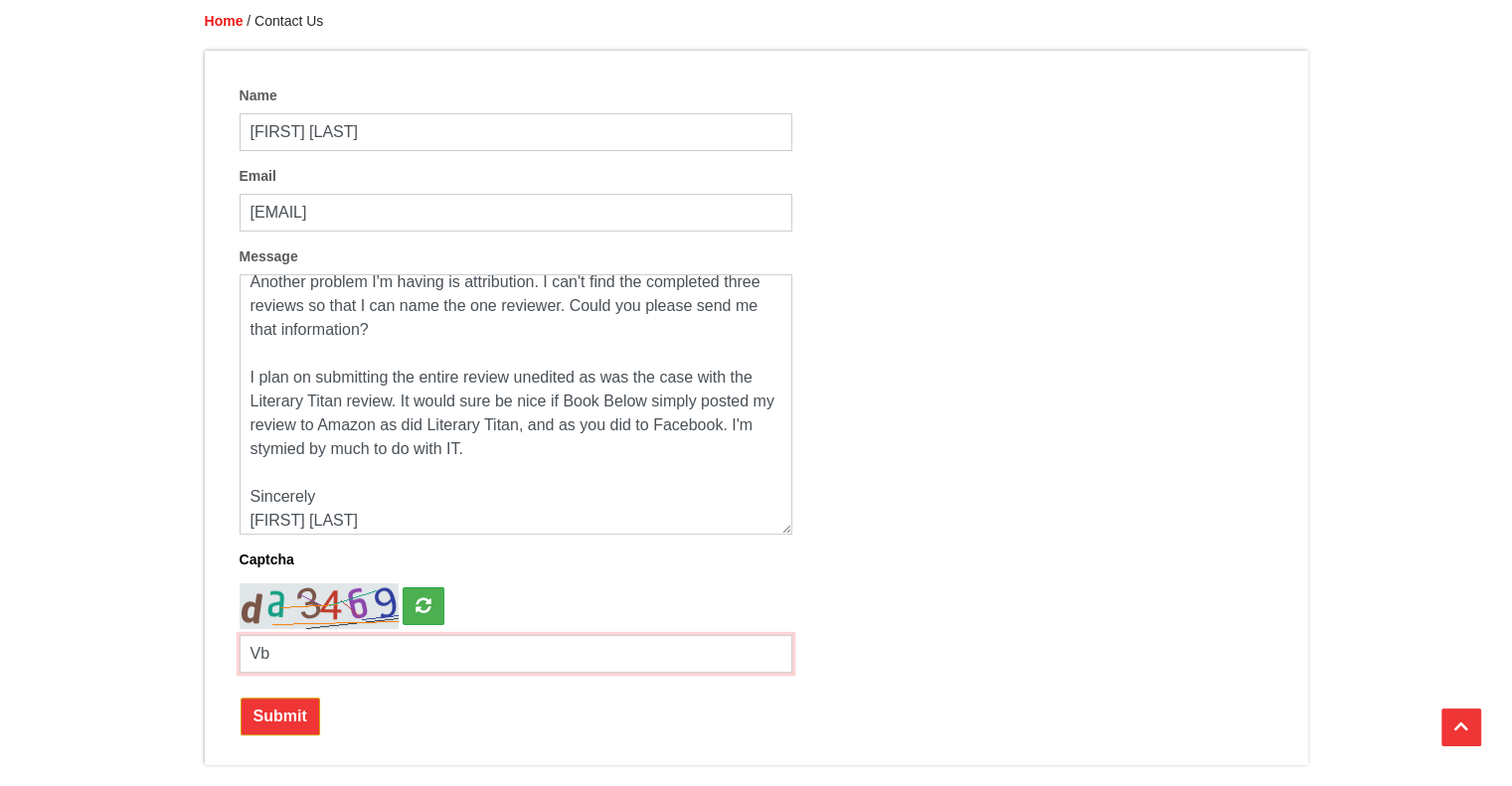 type on "V" 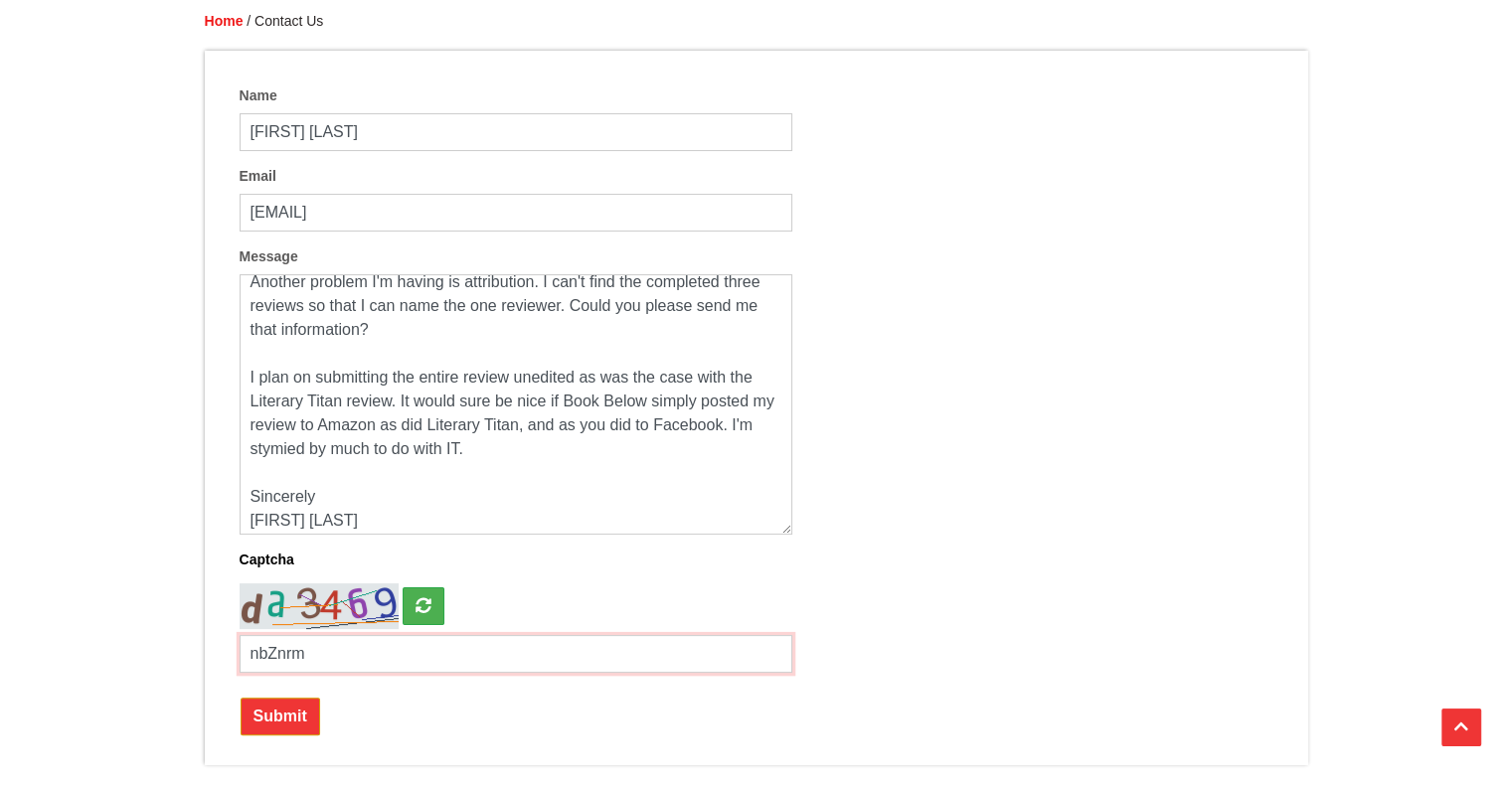 type on "nbZnrm" 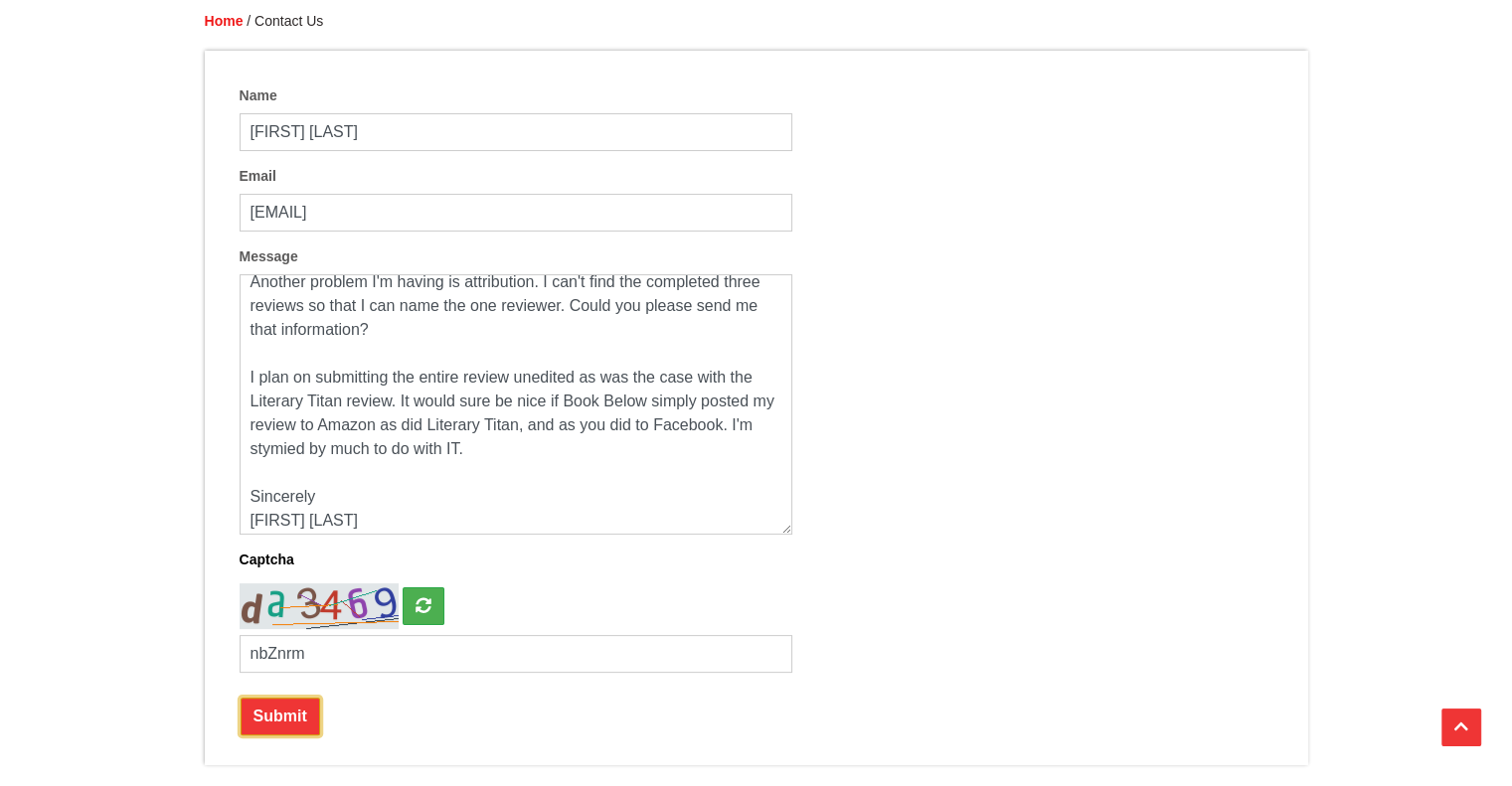 click on "Submit" at bounding box center [280, 716] 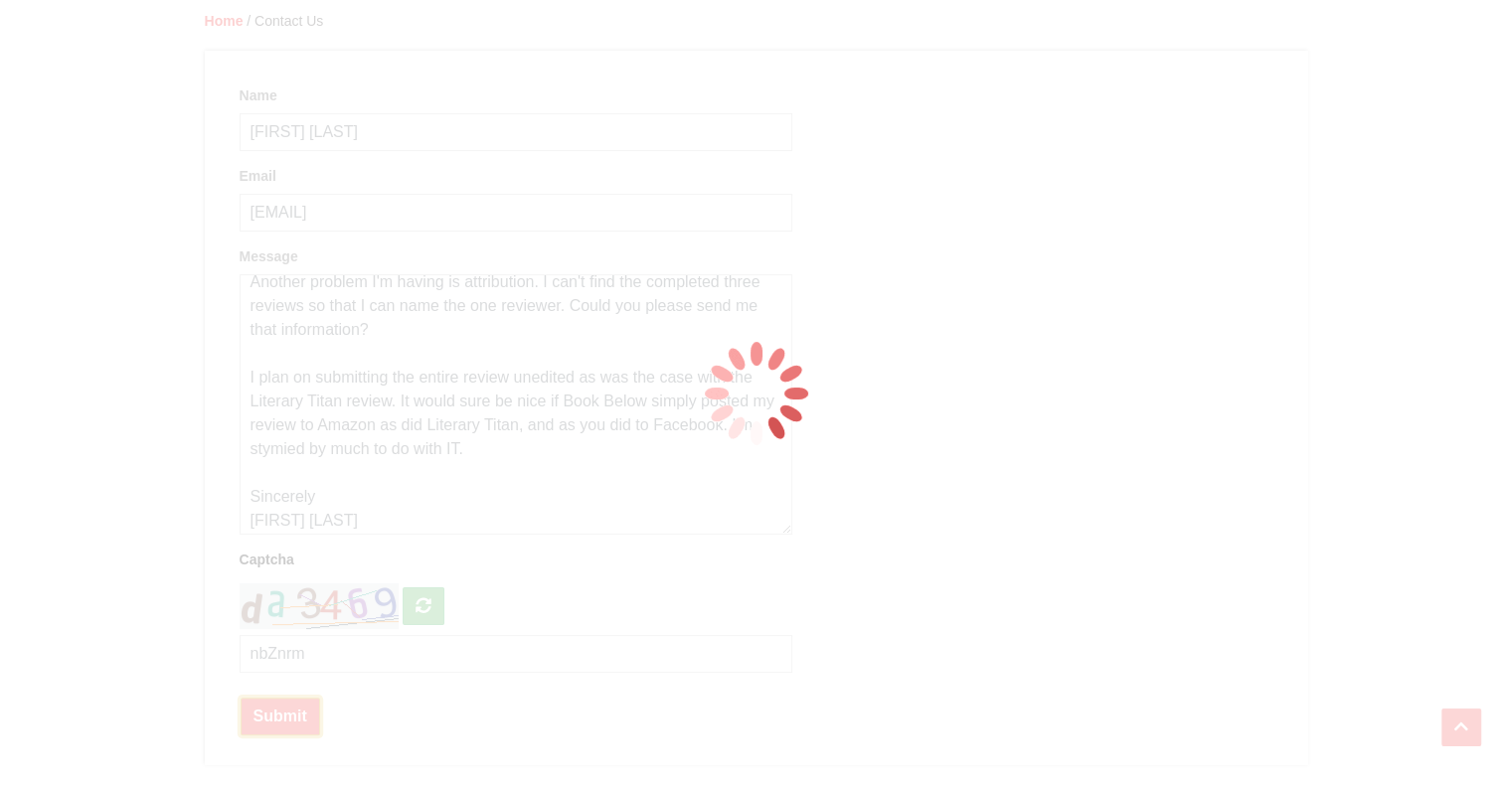 scroll, scrollTop: 0, scrollLeft: 0, axis: both 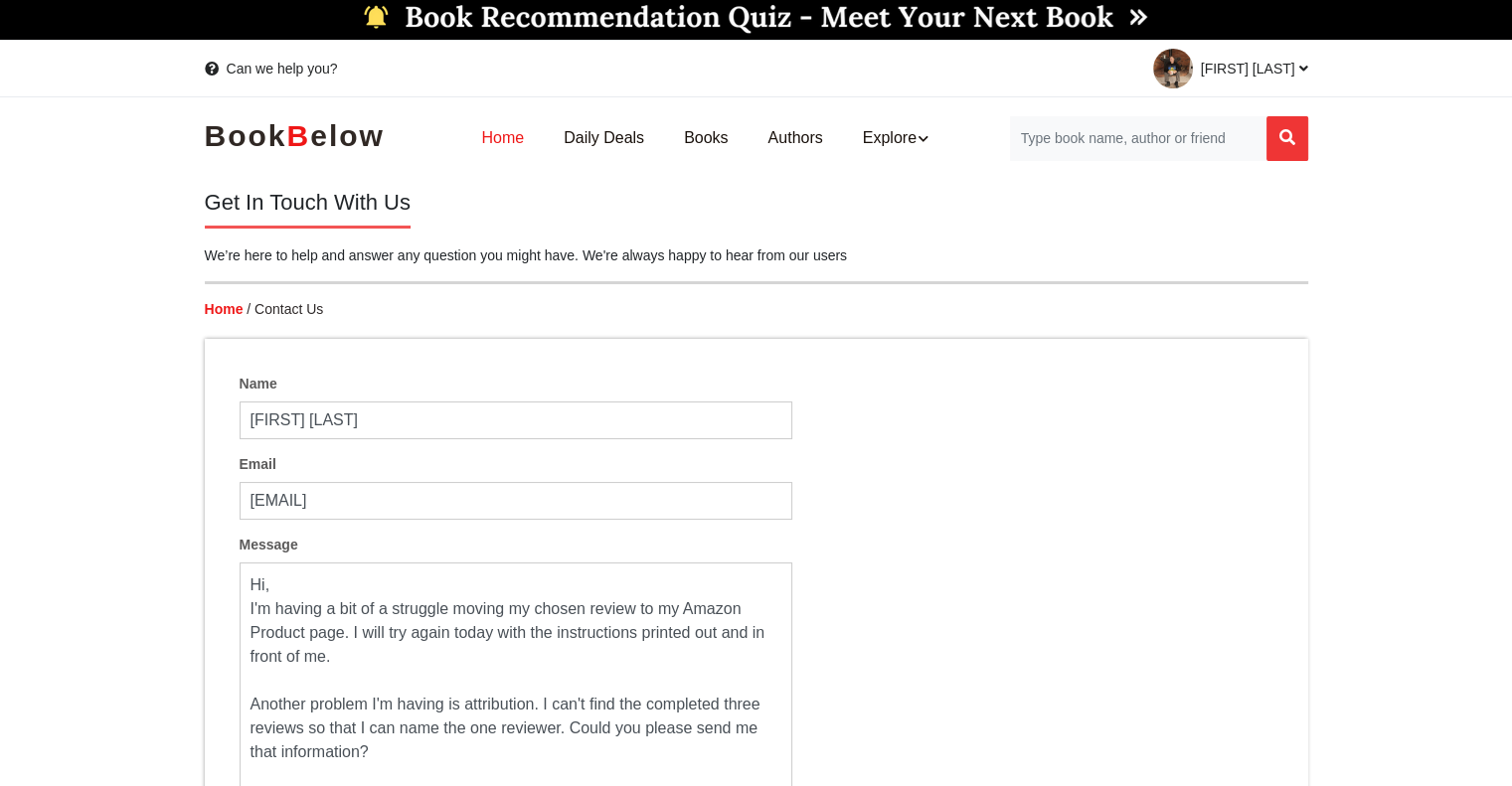 click on "Home" at bounding box center [502, 138] 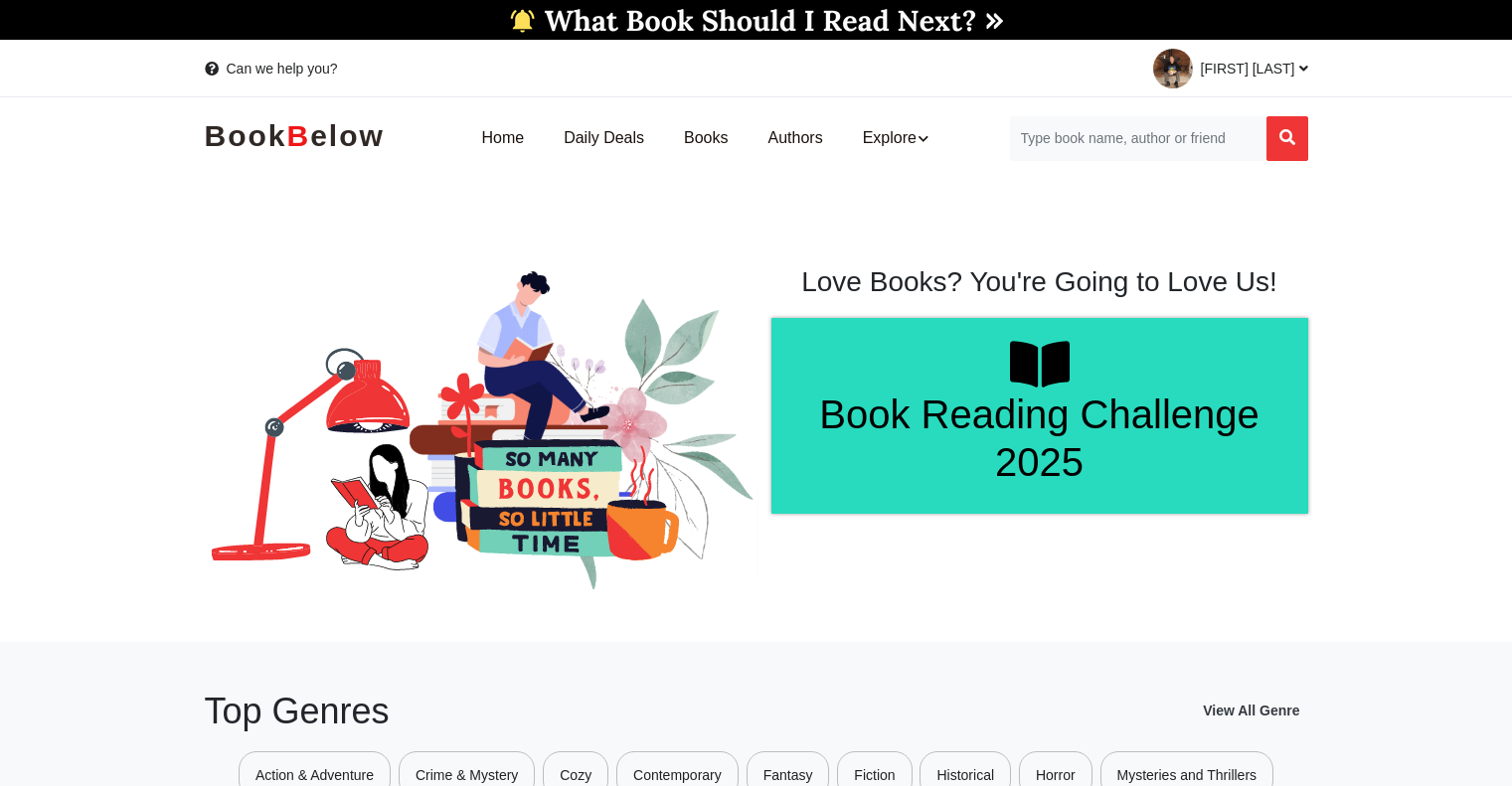 scroll, scrollTop: 0, scrollLeft: 0, axis: both 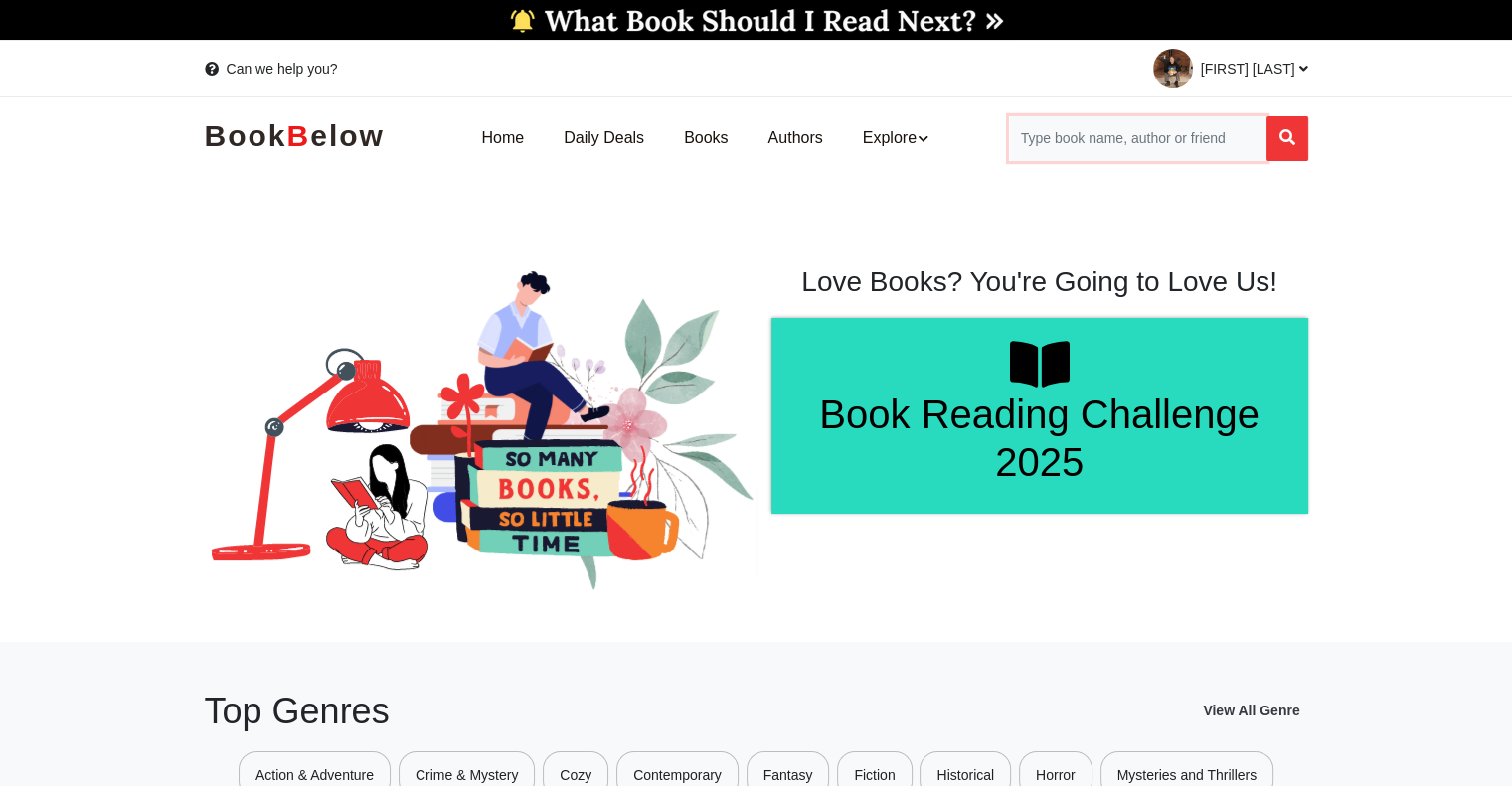 click at bounding box center (1137, 138) 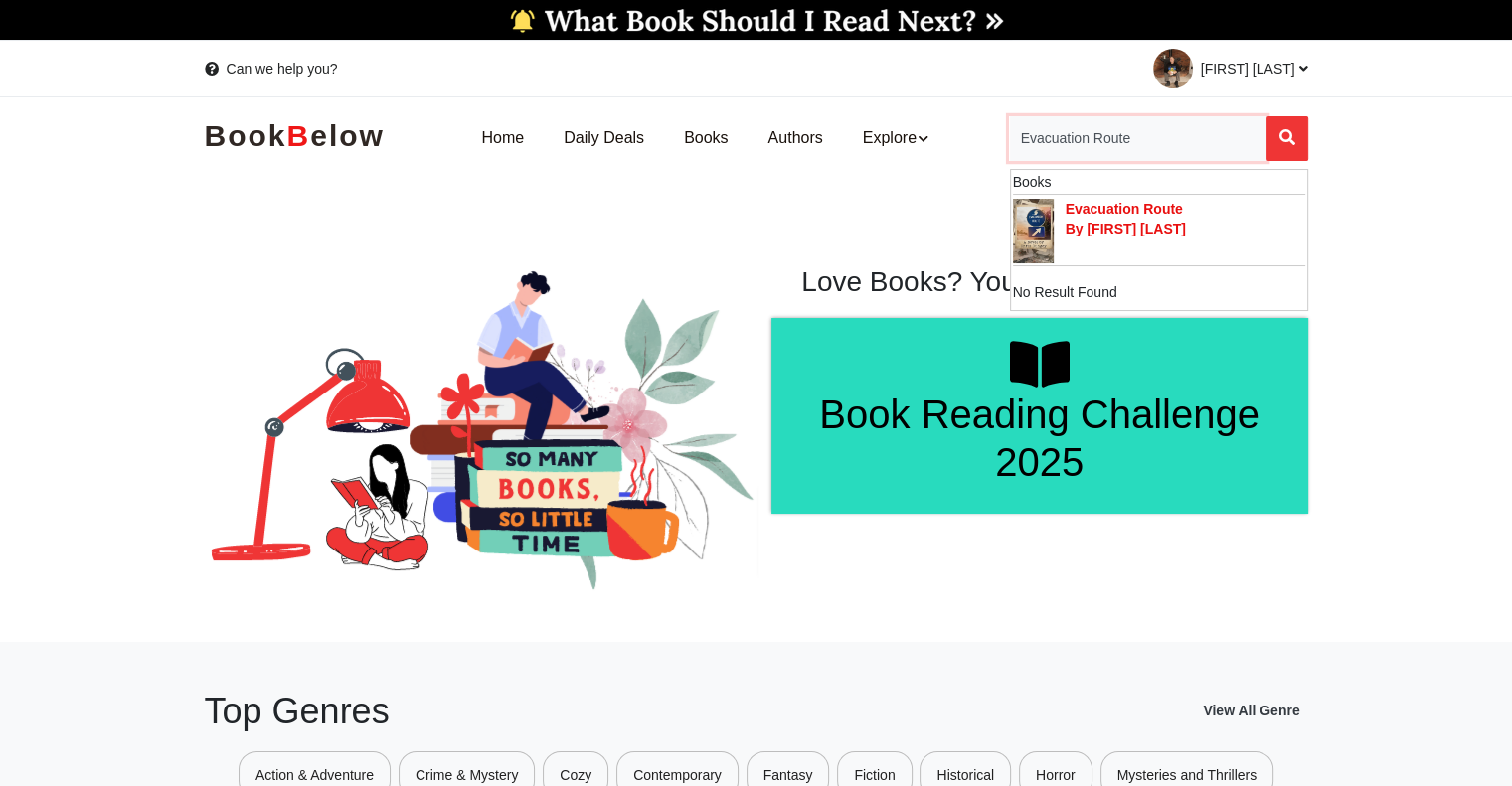 type on "Evacuation Route" 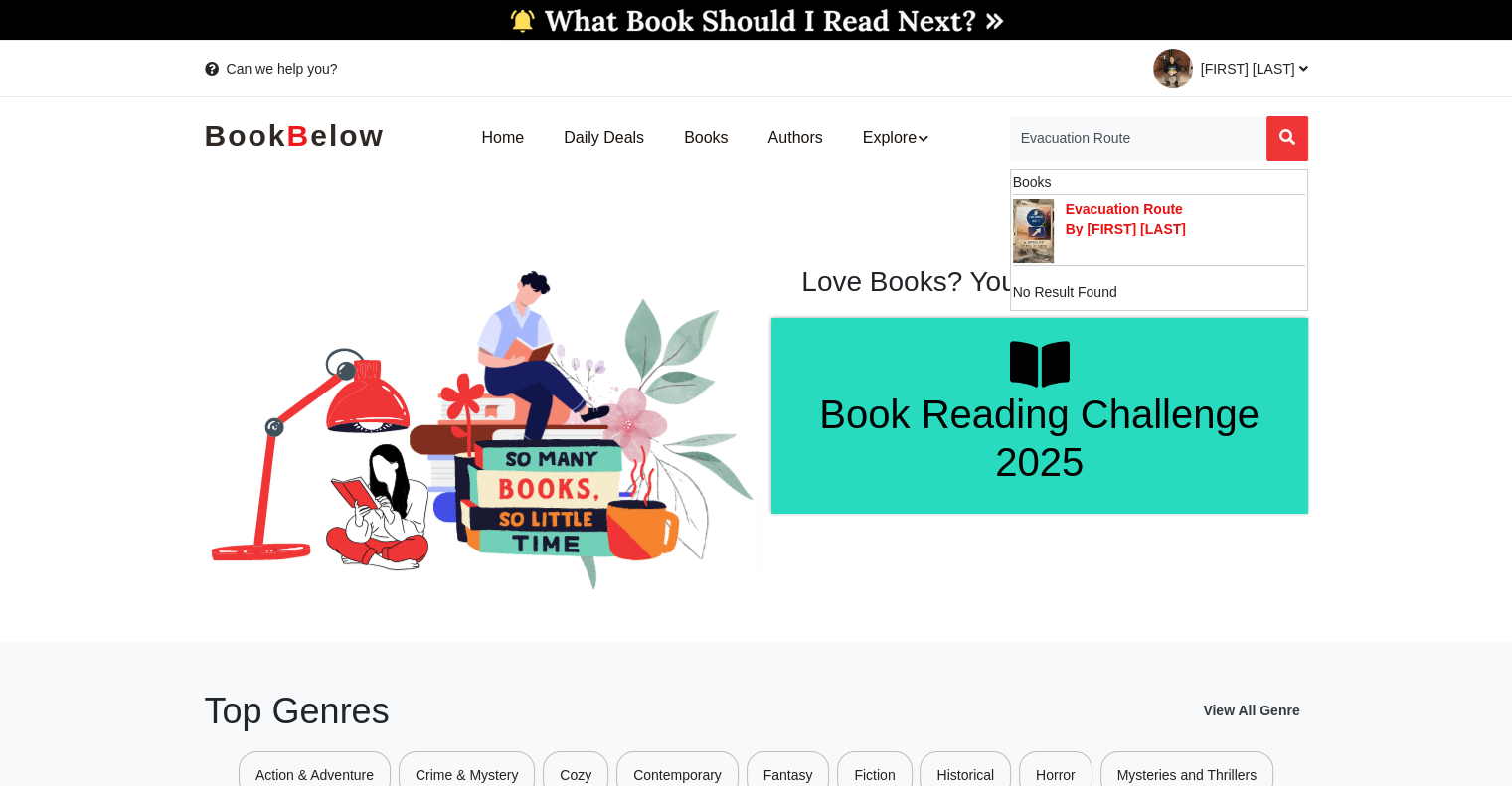 click on "Evacuation Route" at bounding box center (1125, 209) 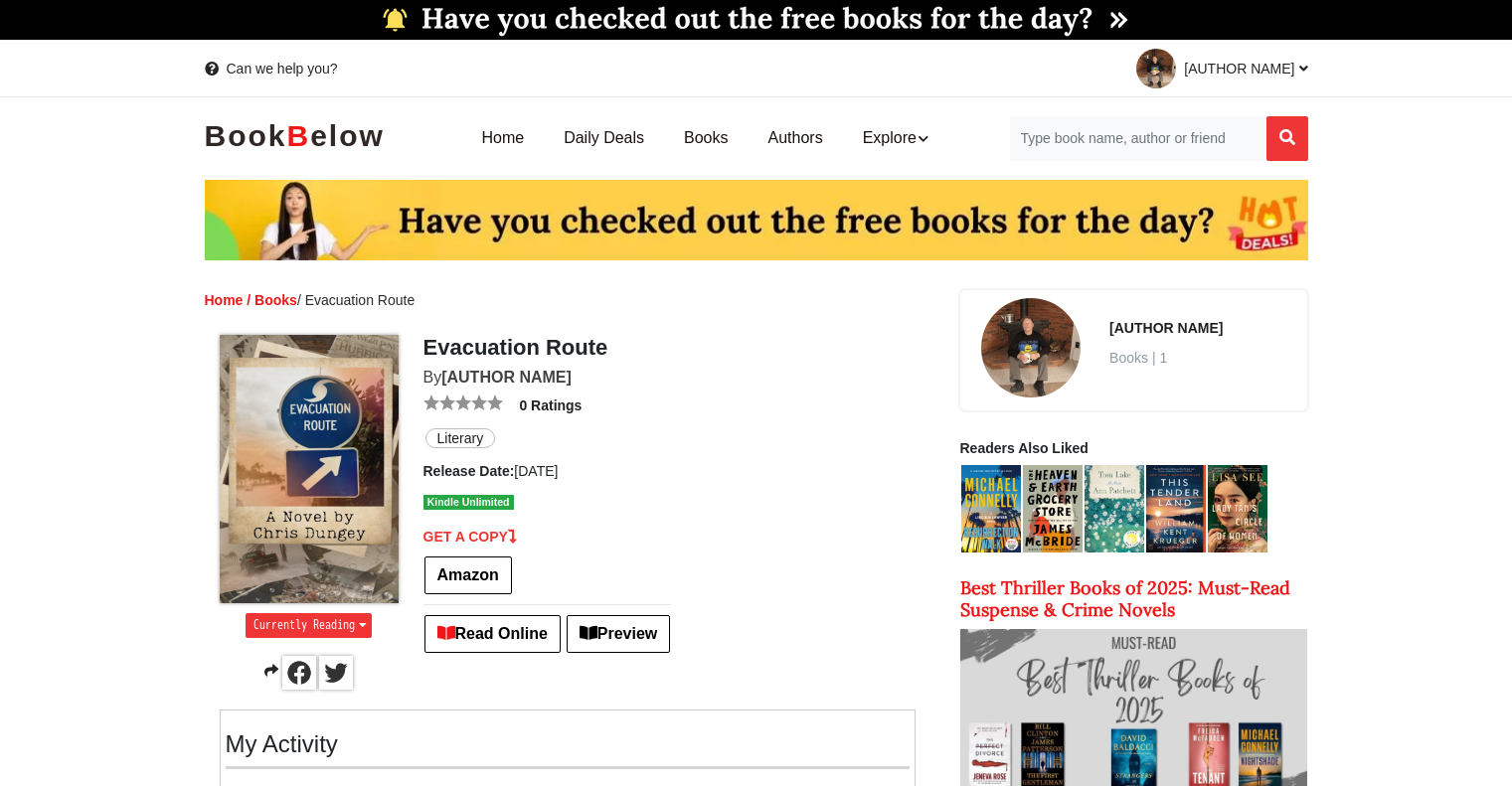 scroll, scrollTop: 0, scrollLeft: 0, axis: both 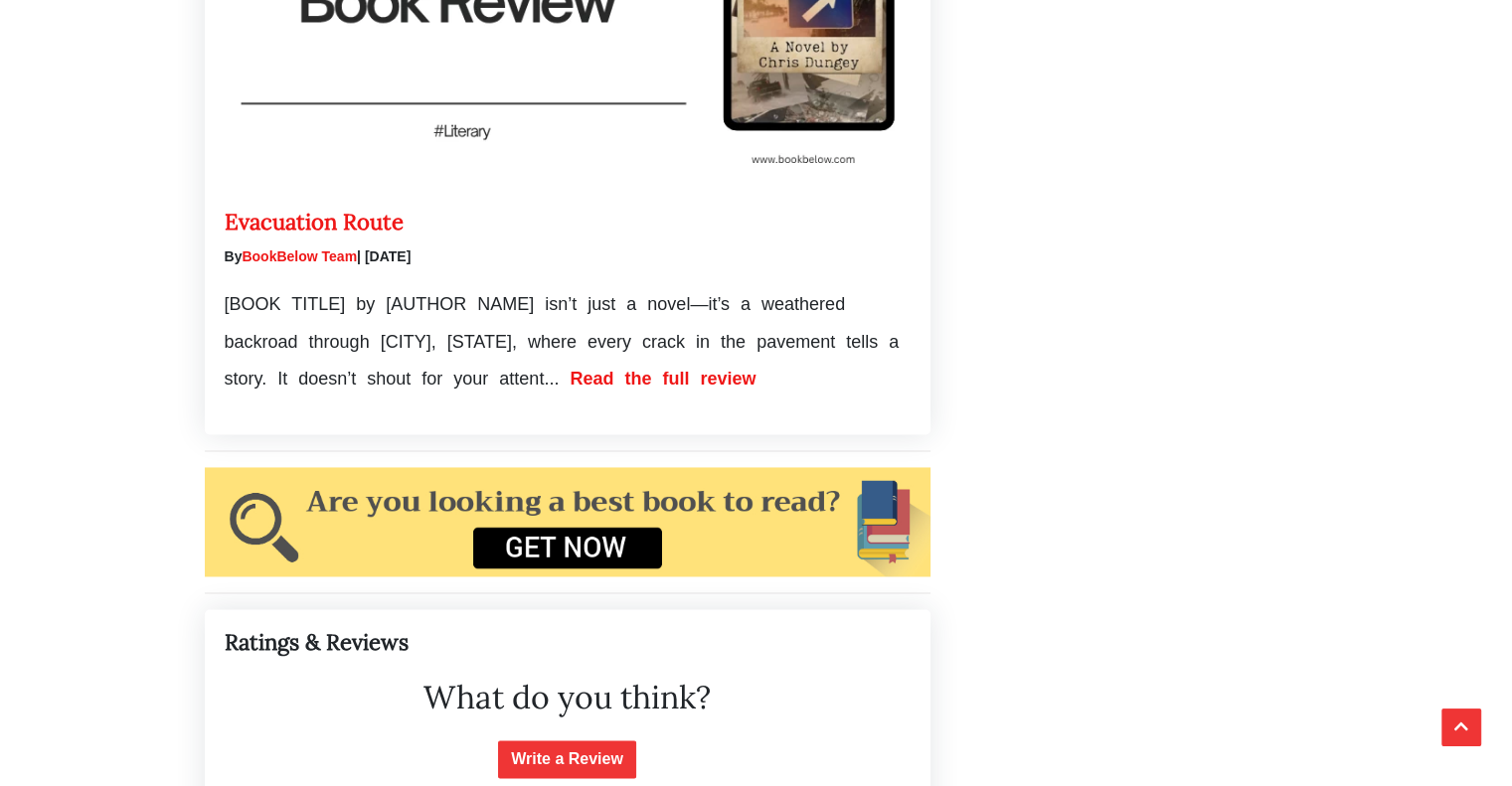 click on "Read the full review" at bounding box center [662, 379] 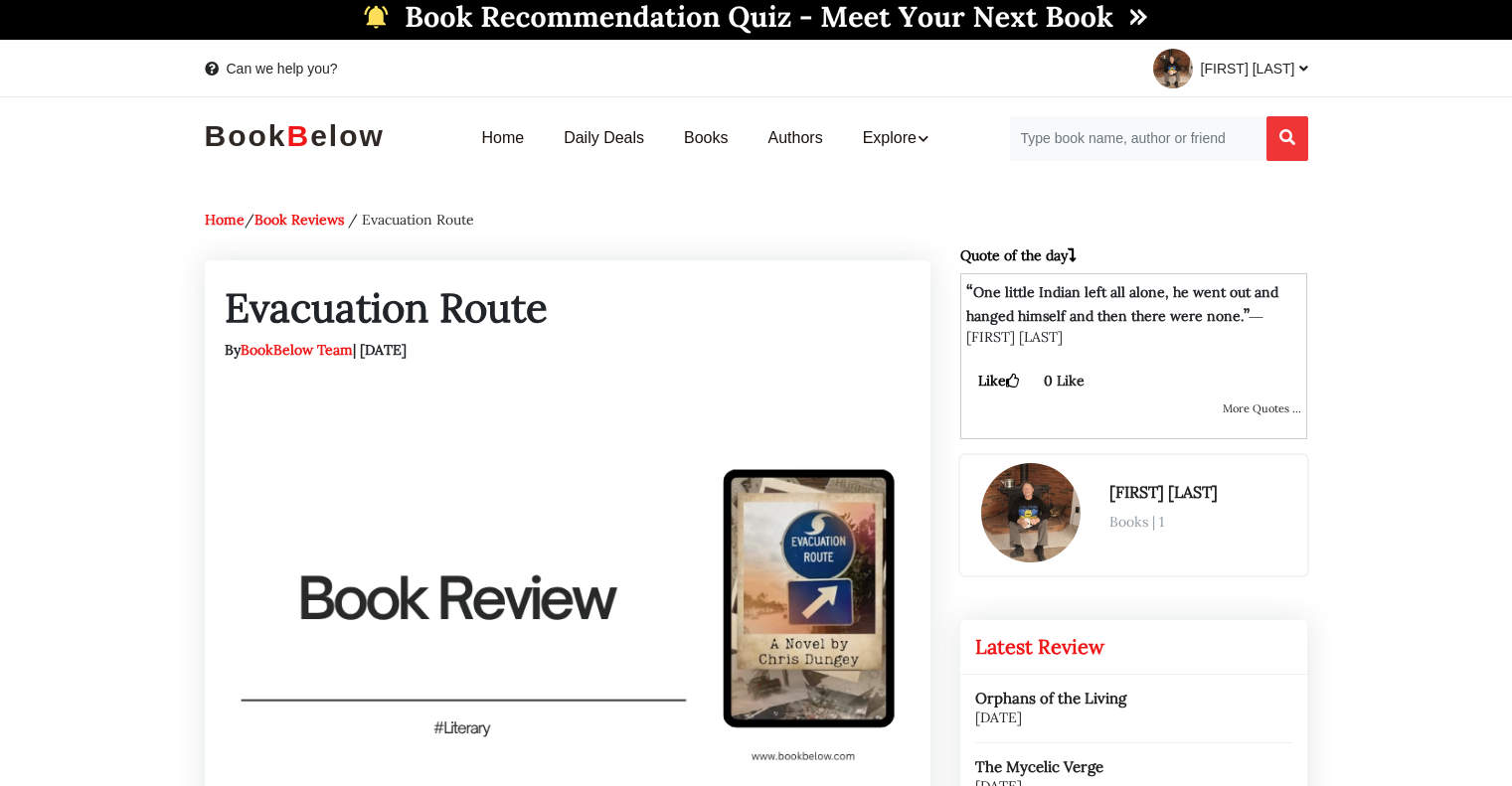 scroll, scrollTop: 0, scrollLeft: 0, axis: both 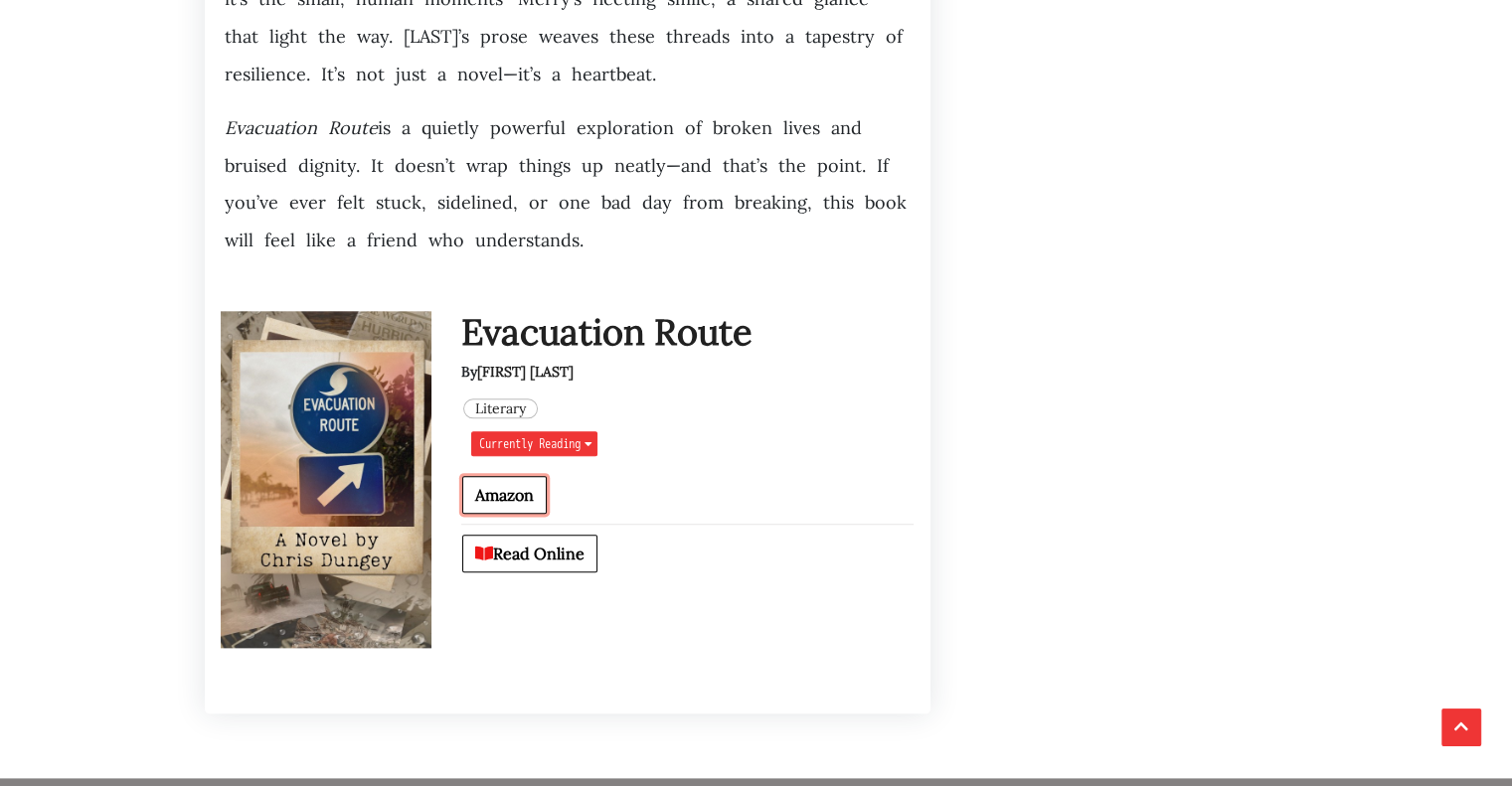 click on "Amazon" at bounding box center [504, 495] 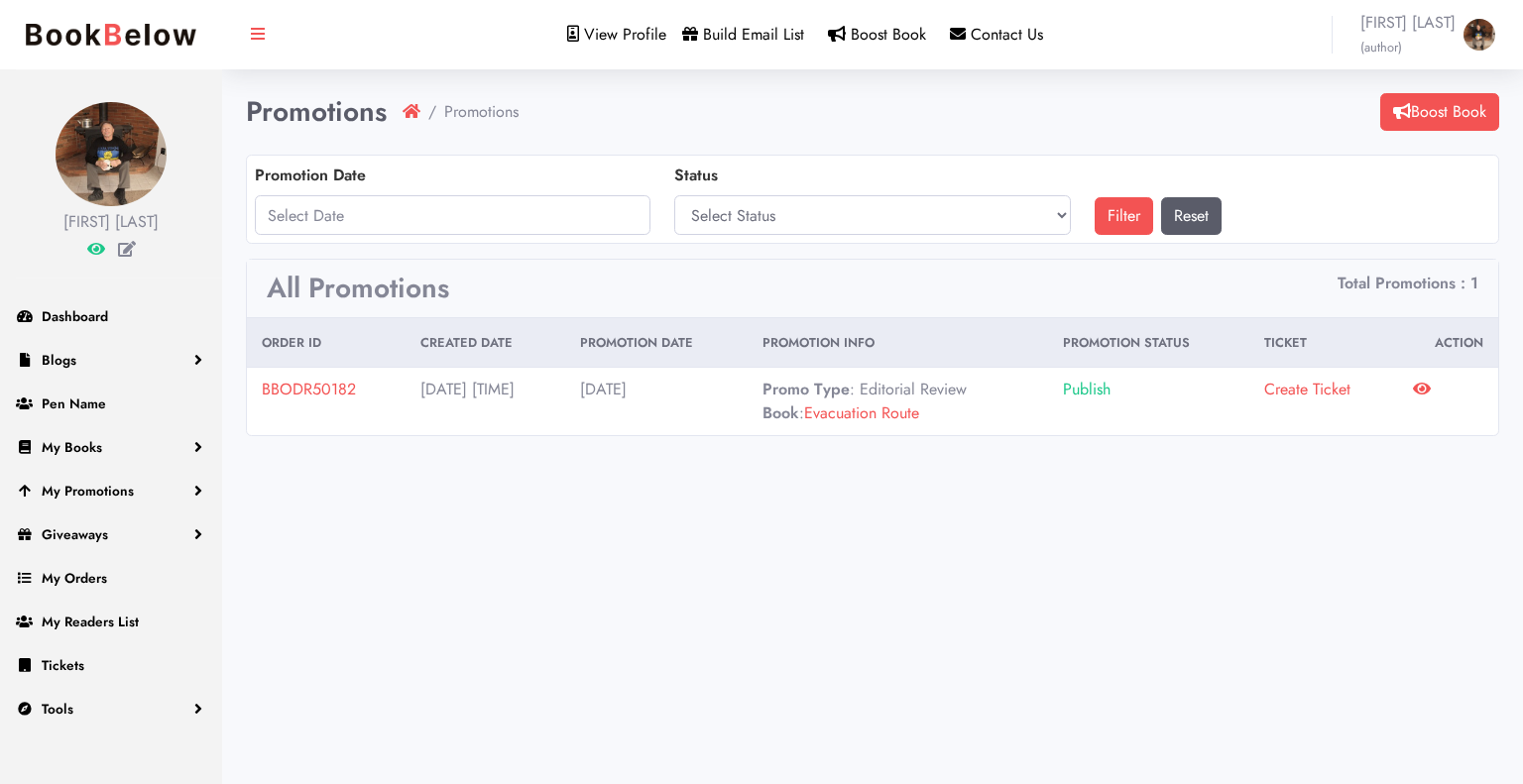 scroll, scrollTop: 0, scrollLeft: 0, axis: both 